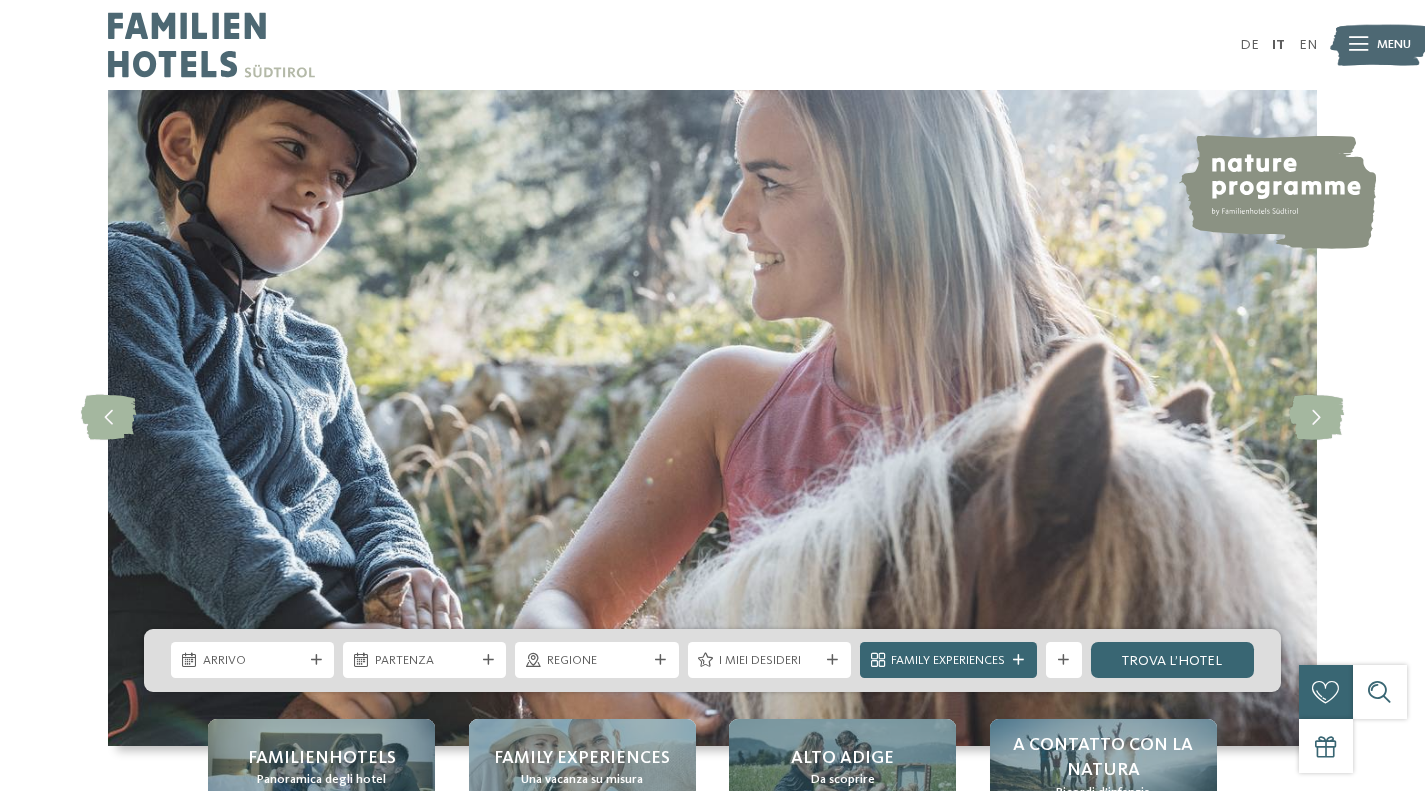 scroll, scrollTop: 0, scrollLeft: 0, axis: both 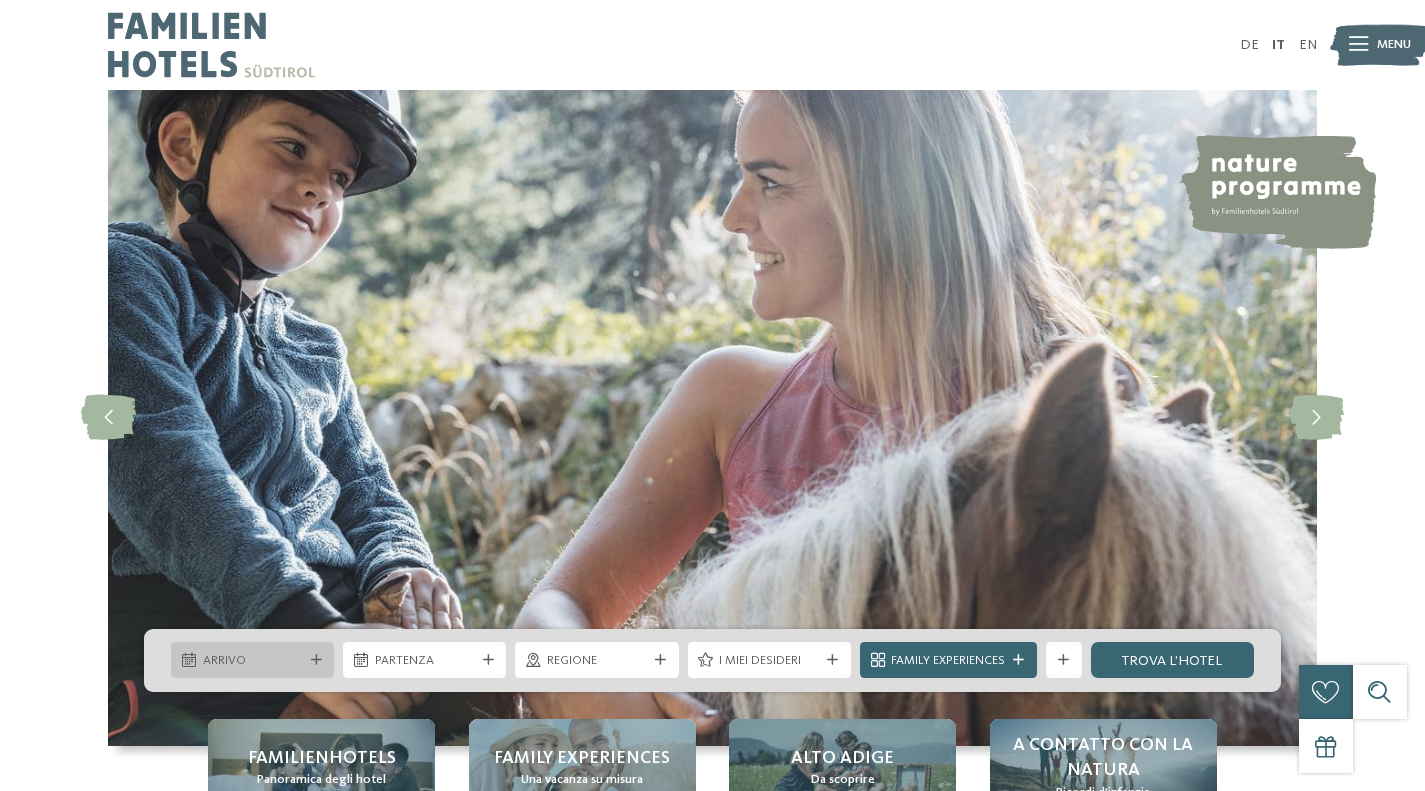 click on "Arrivo" at bounding box center [252, 660] 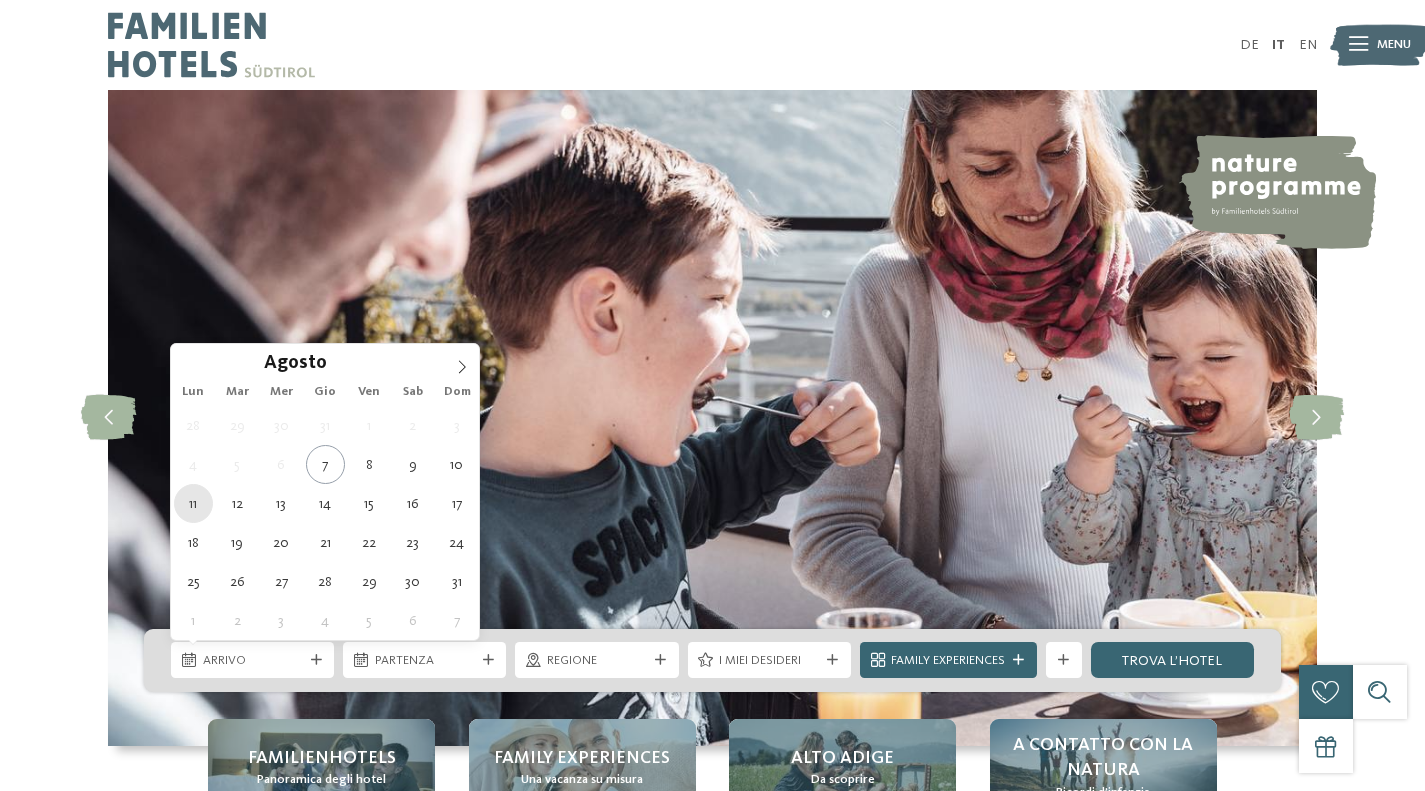 type on "11.08.2025" 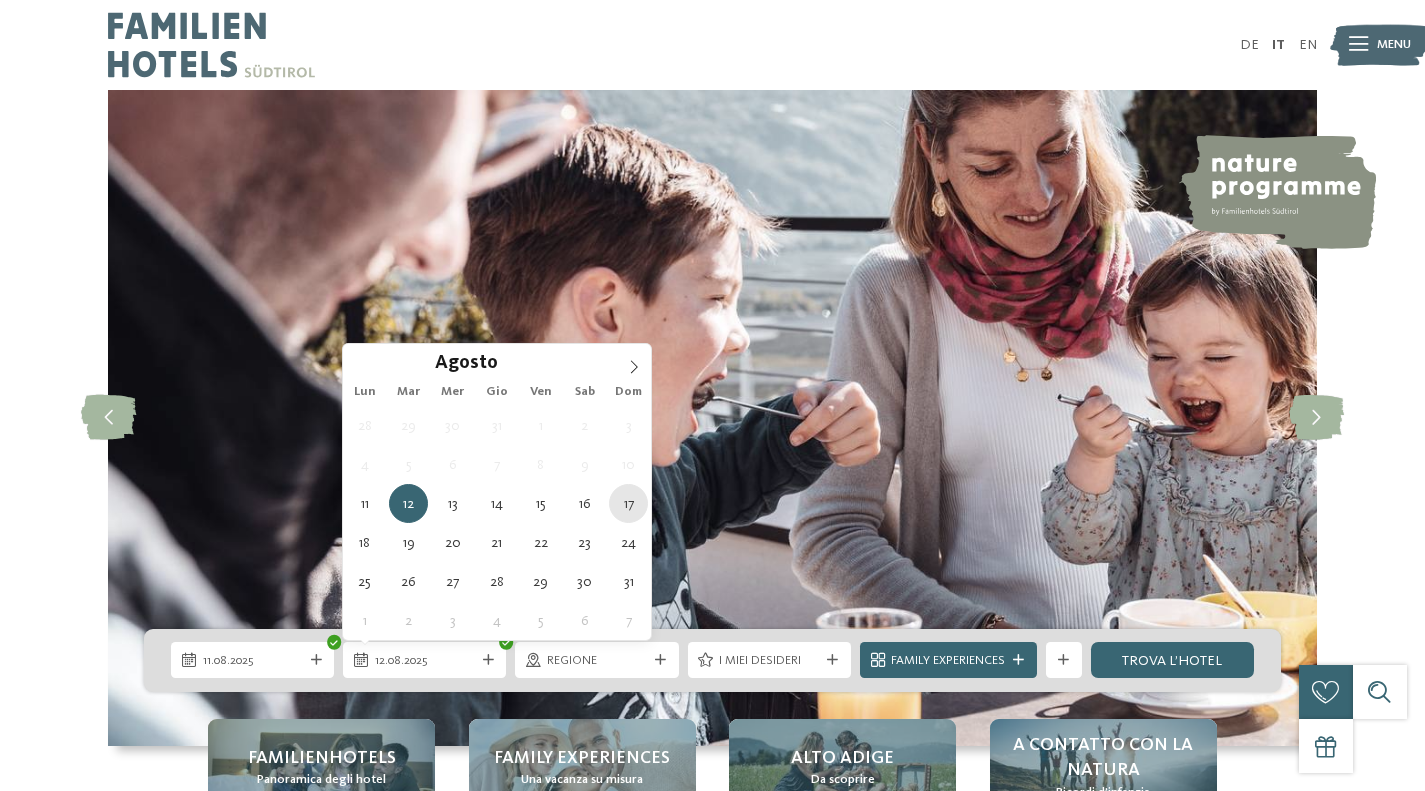 type on "17.08.2025" 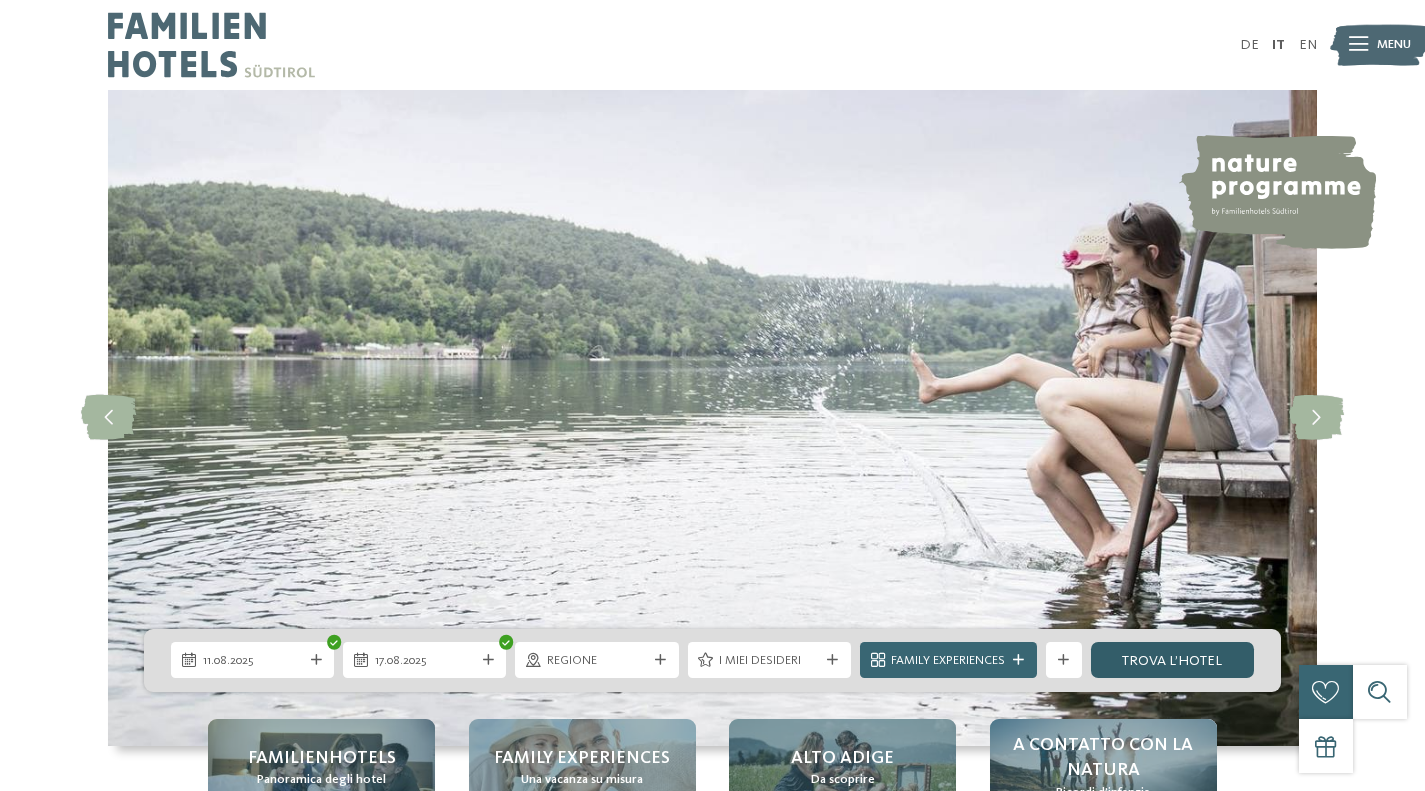 click on "trova l’hotel" at bounding box center [1172, 660] 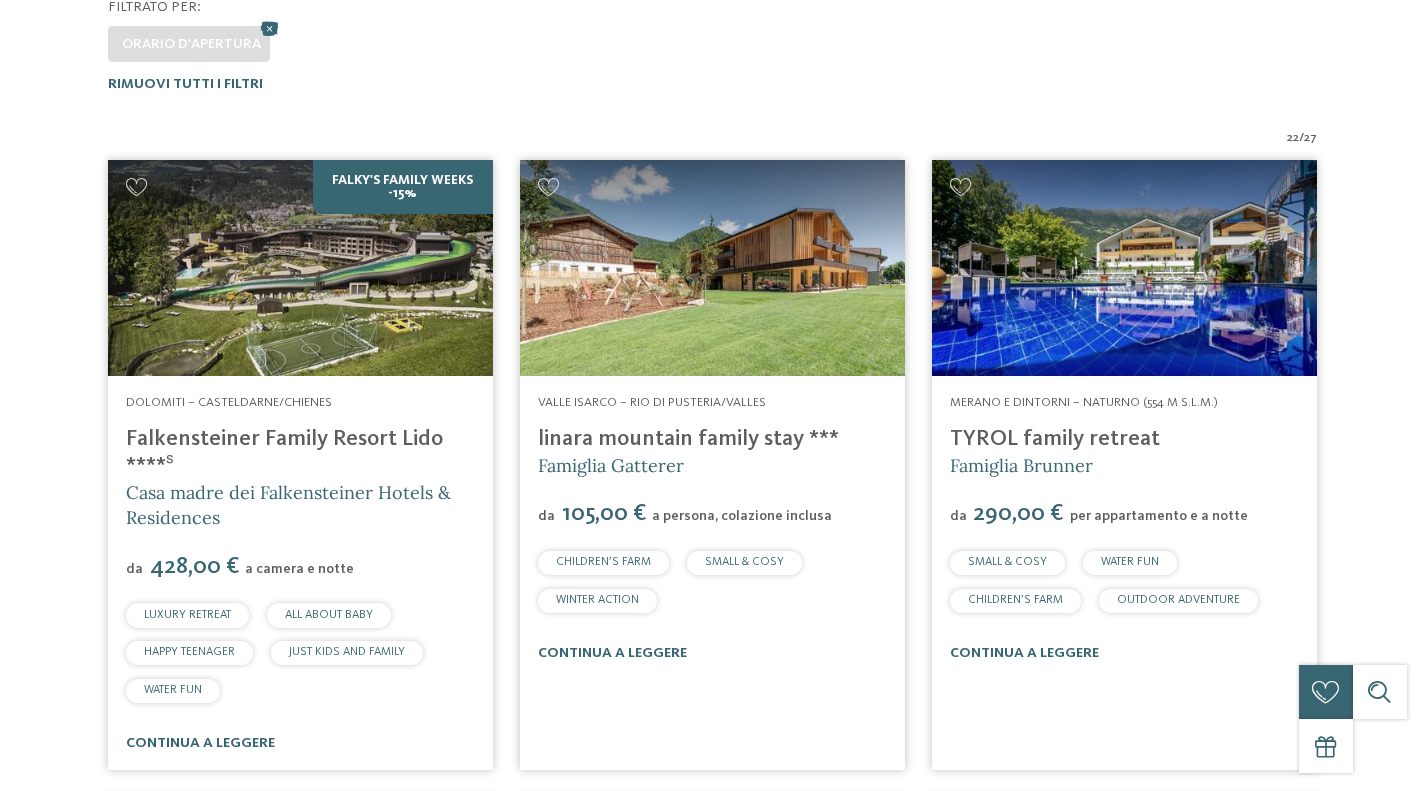 scroll, scrollTop: 0, scrollLeft: 0, axis: both 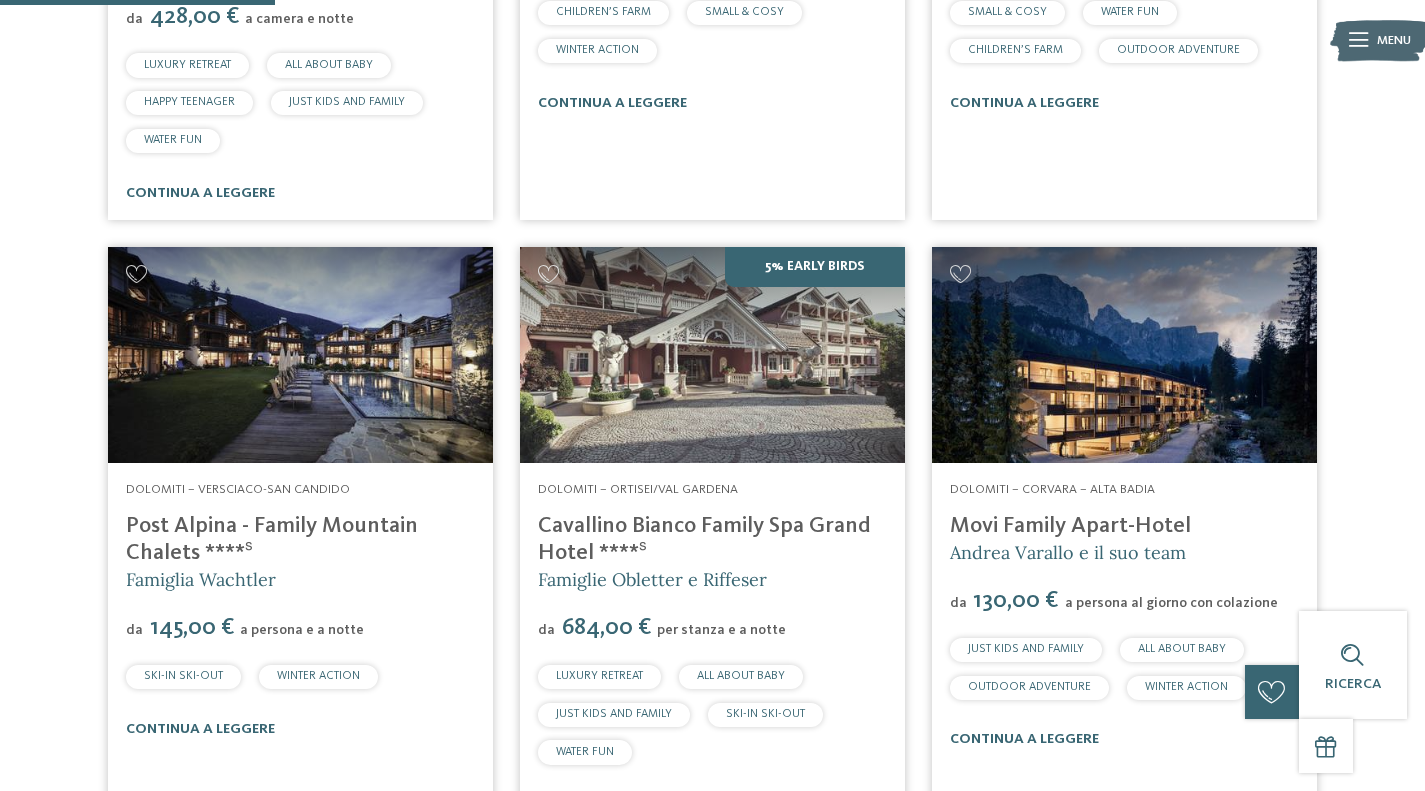click at bounding box center [300, 355] 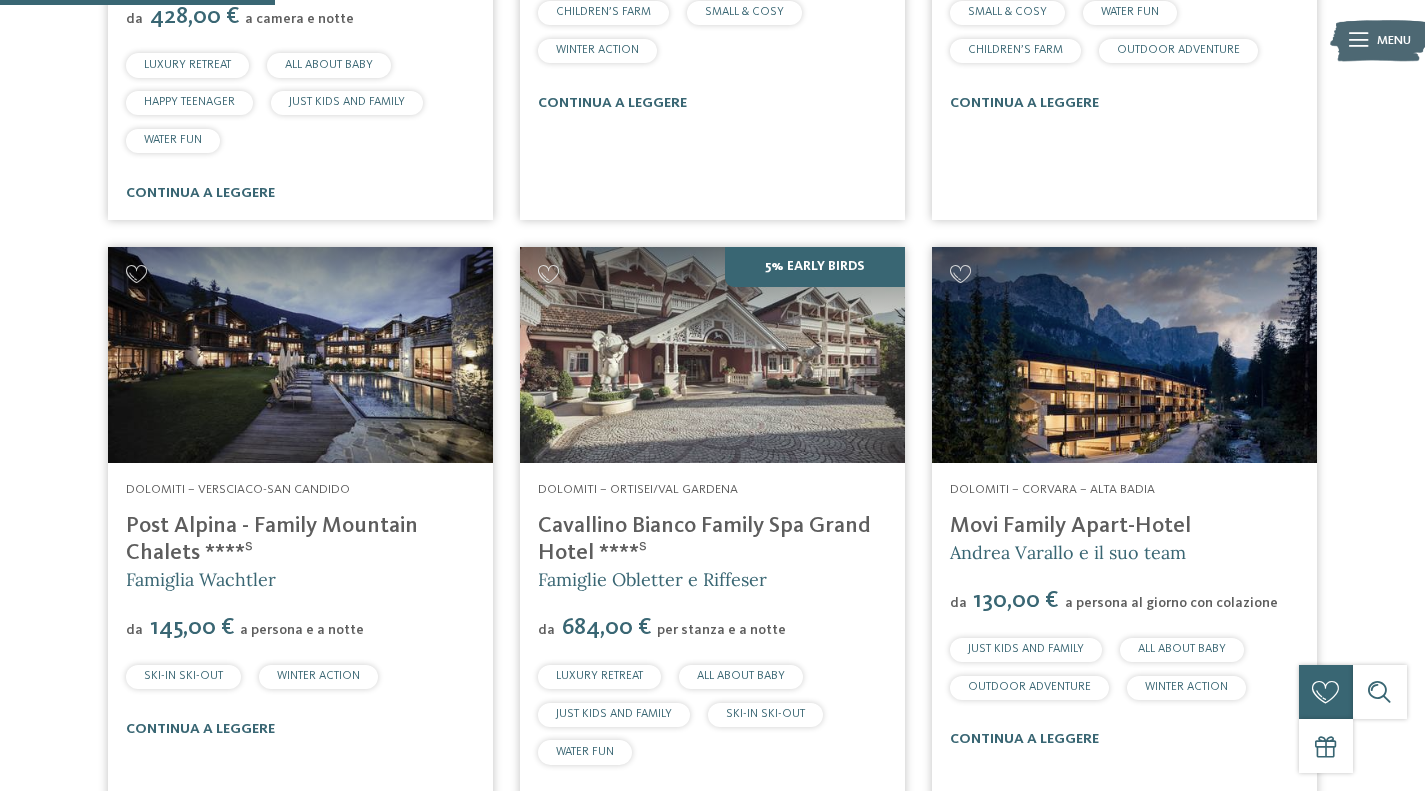 click at bounding box center (712, 355) 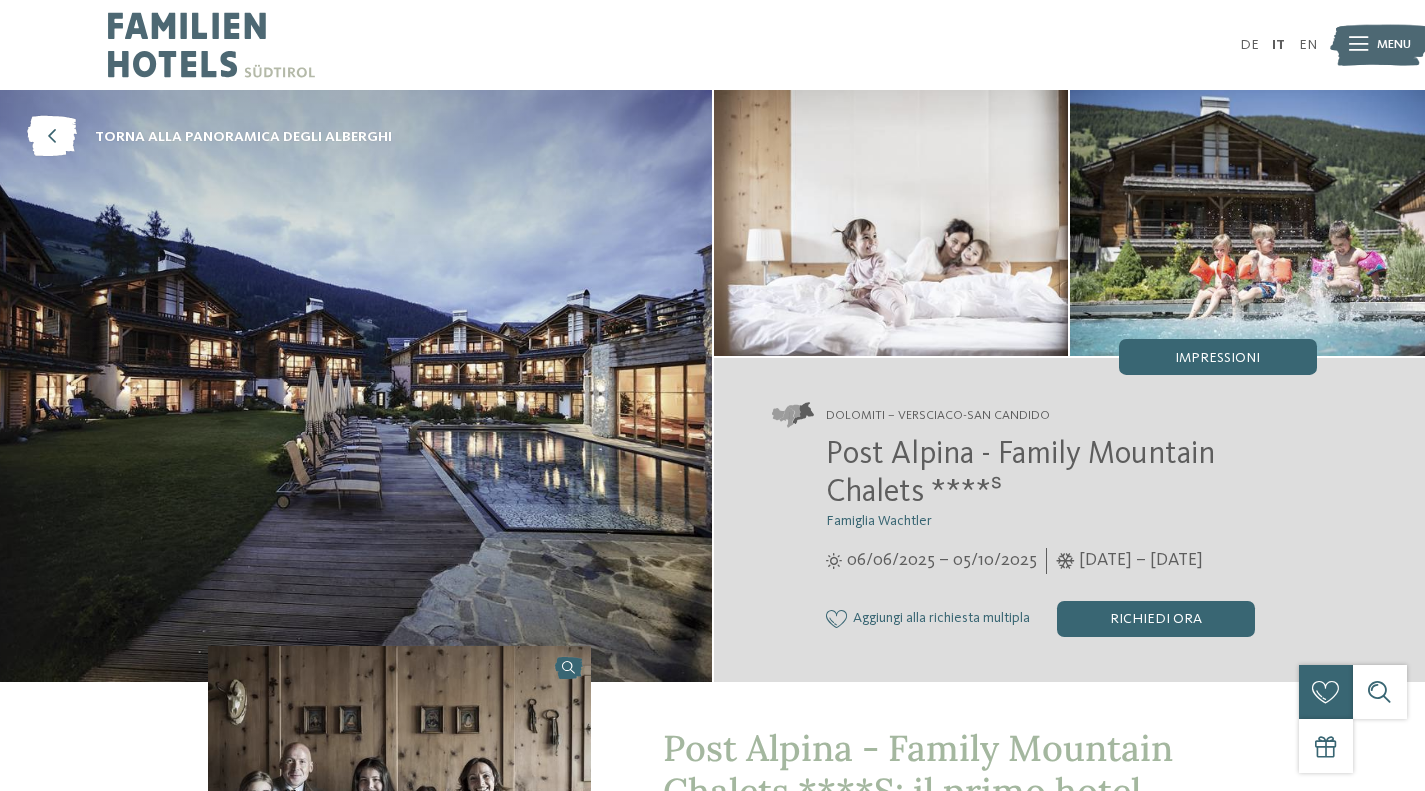 scroll, scrollTop: 0, scrollLeft: 0, axis: both 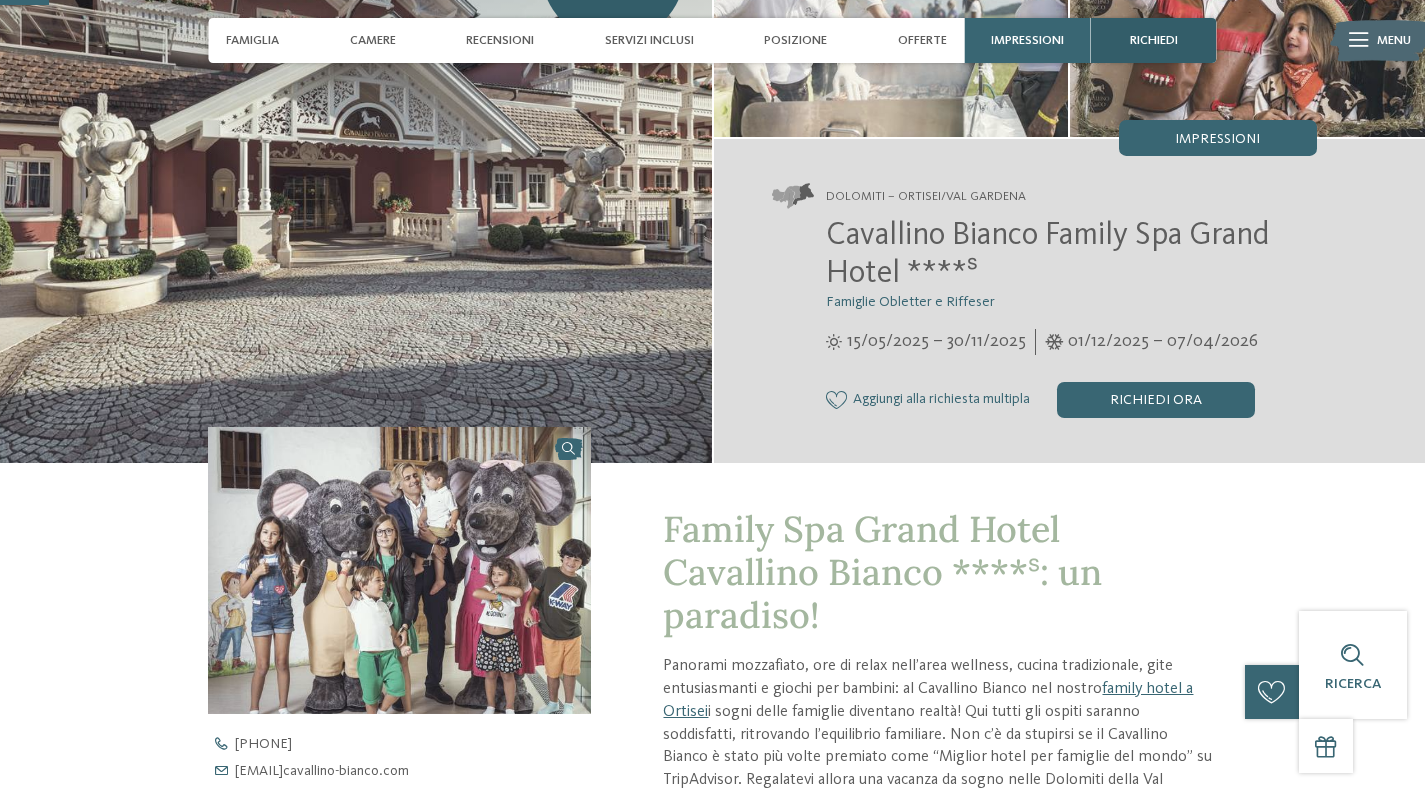 click on "richiedi" at bounding box center [1154, 40] 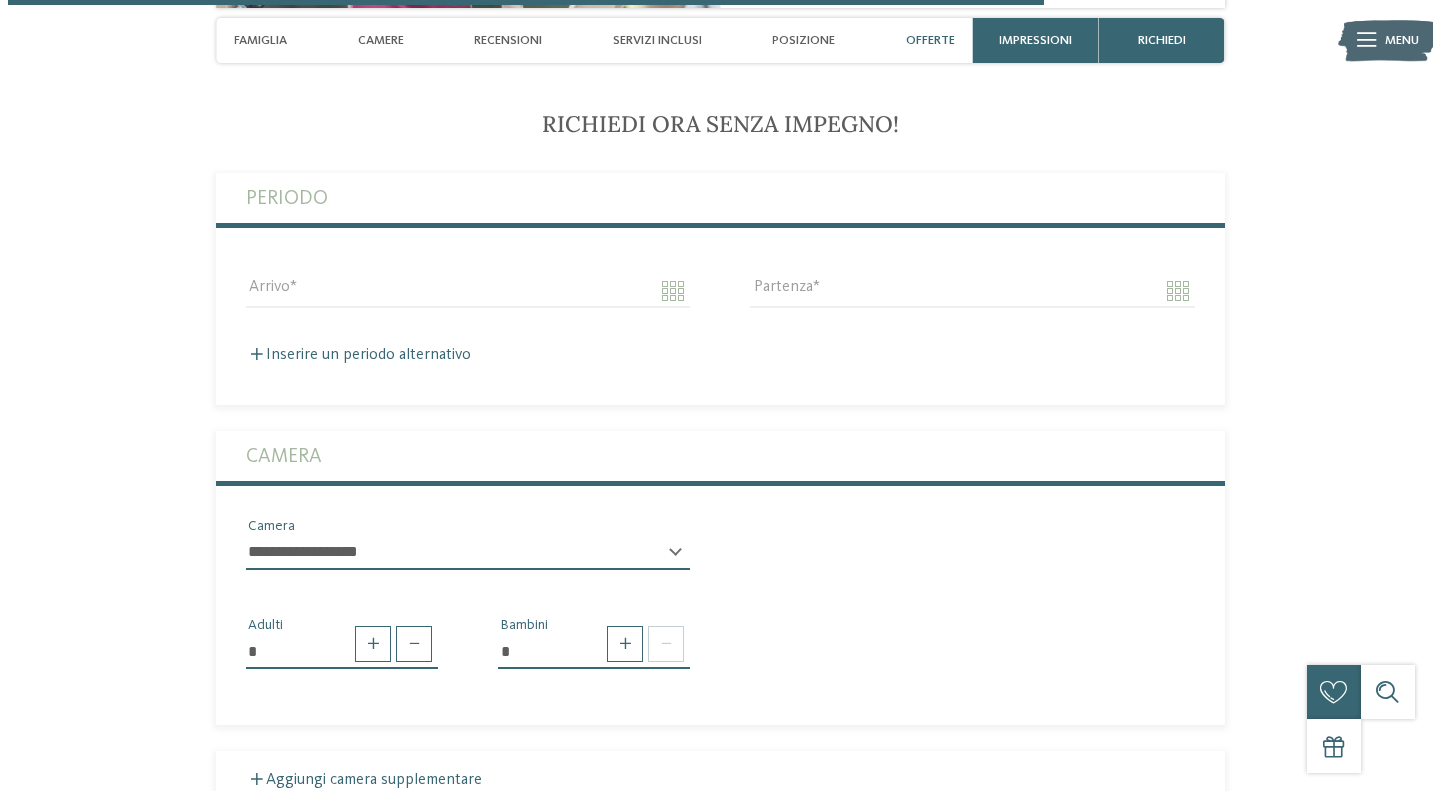 scroll, scrollTop: 4661, scrollLeft: 0, axis: vertical 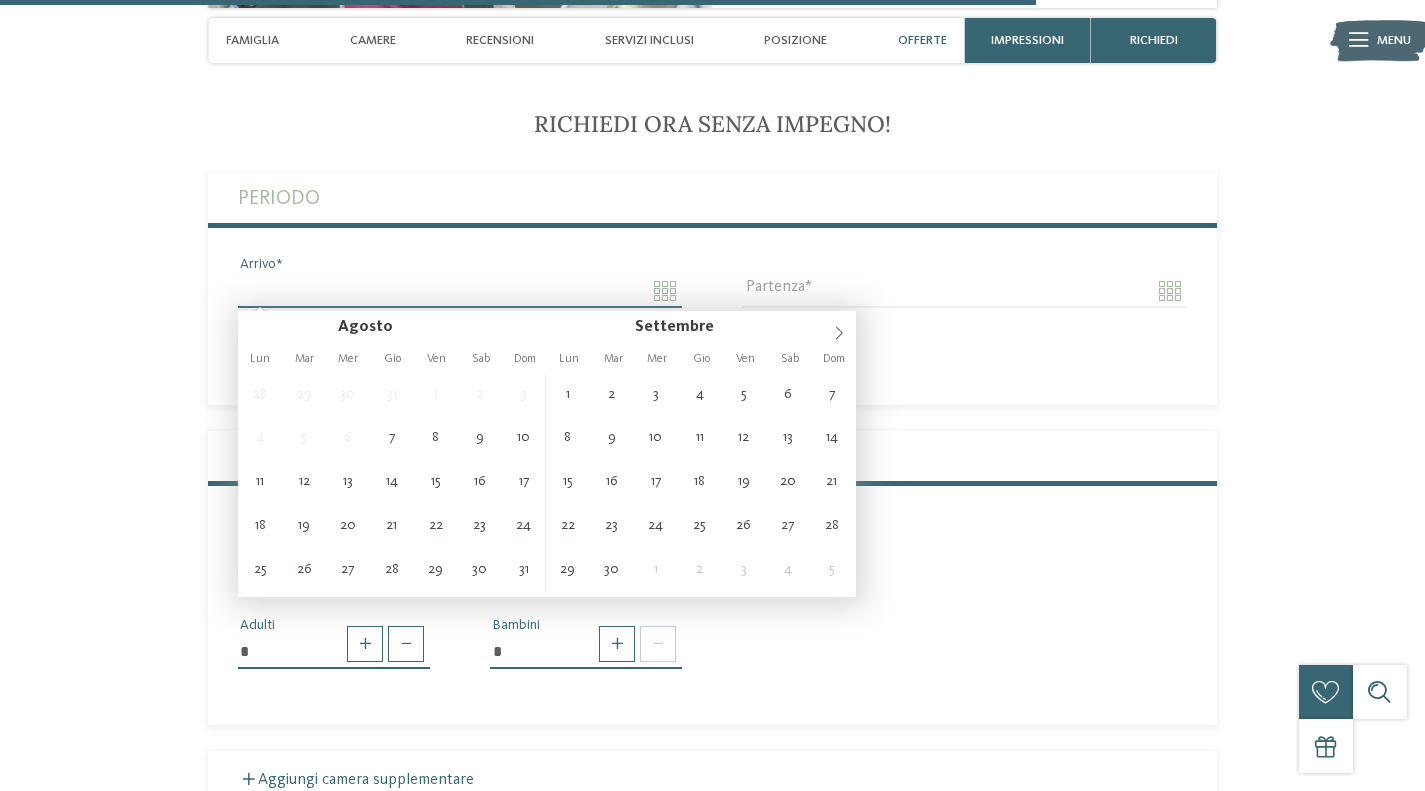 click on "Arrivo" at bounding box center [460, 291] 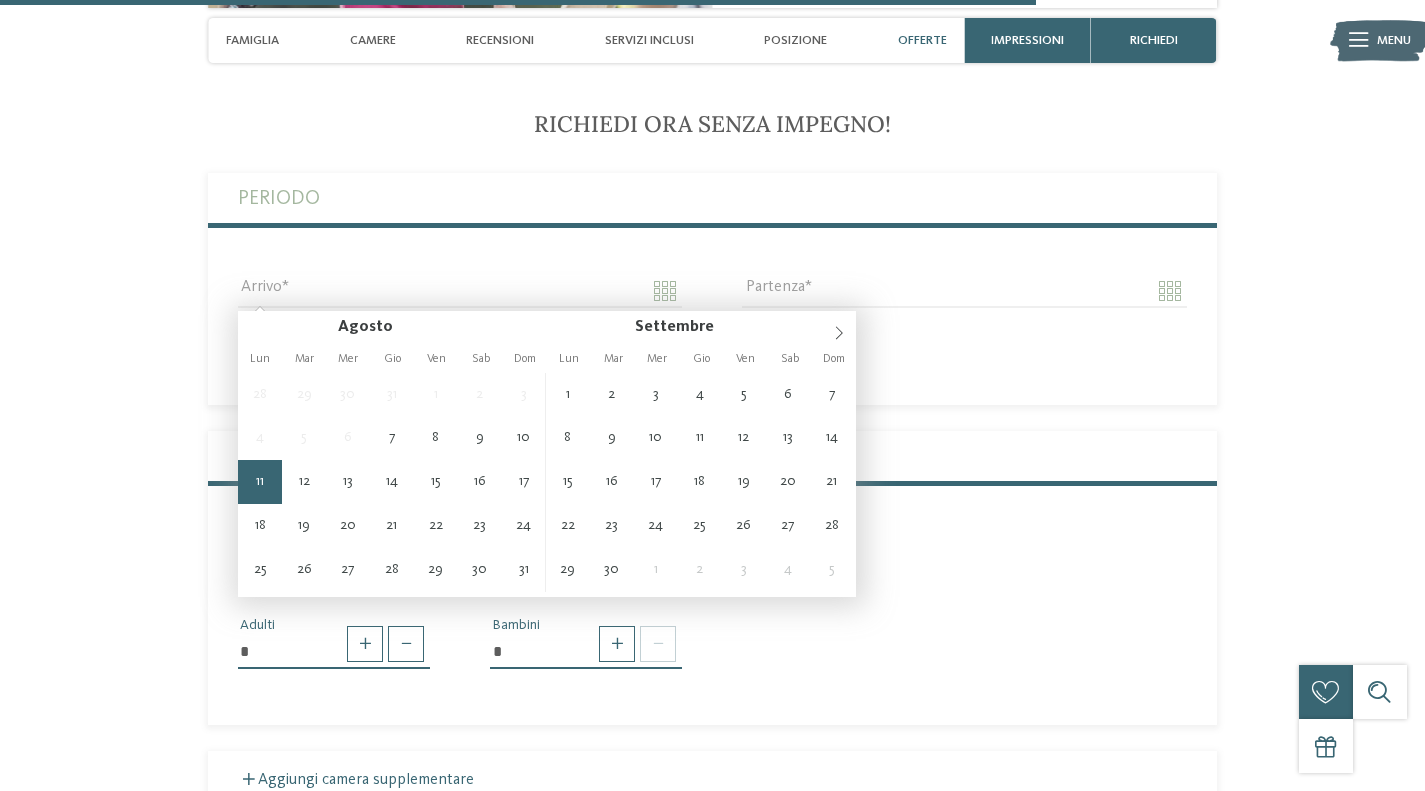 type on "**********" 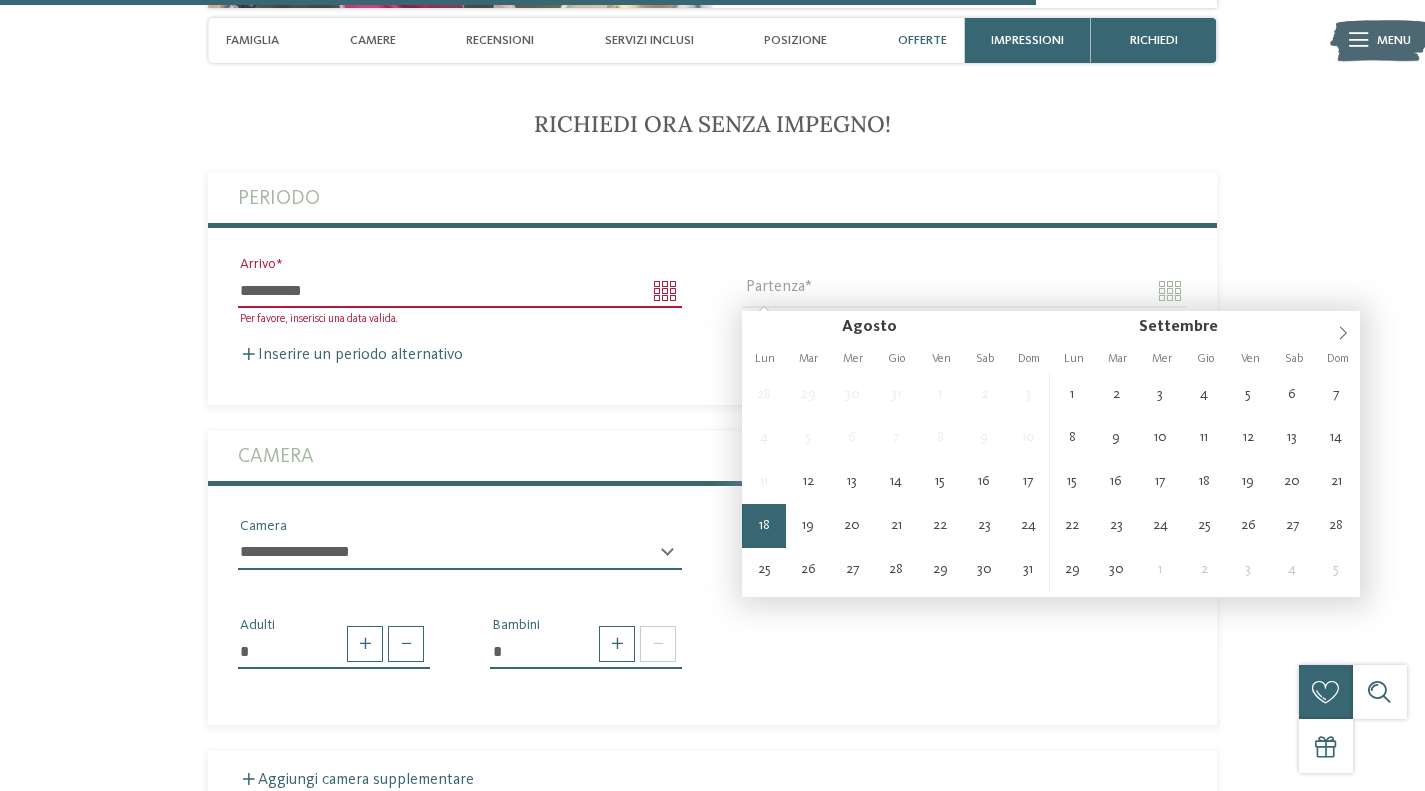 type on "**********" 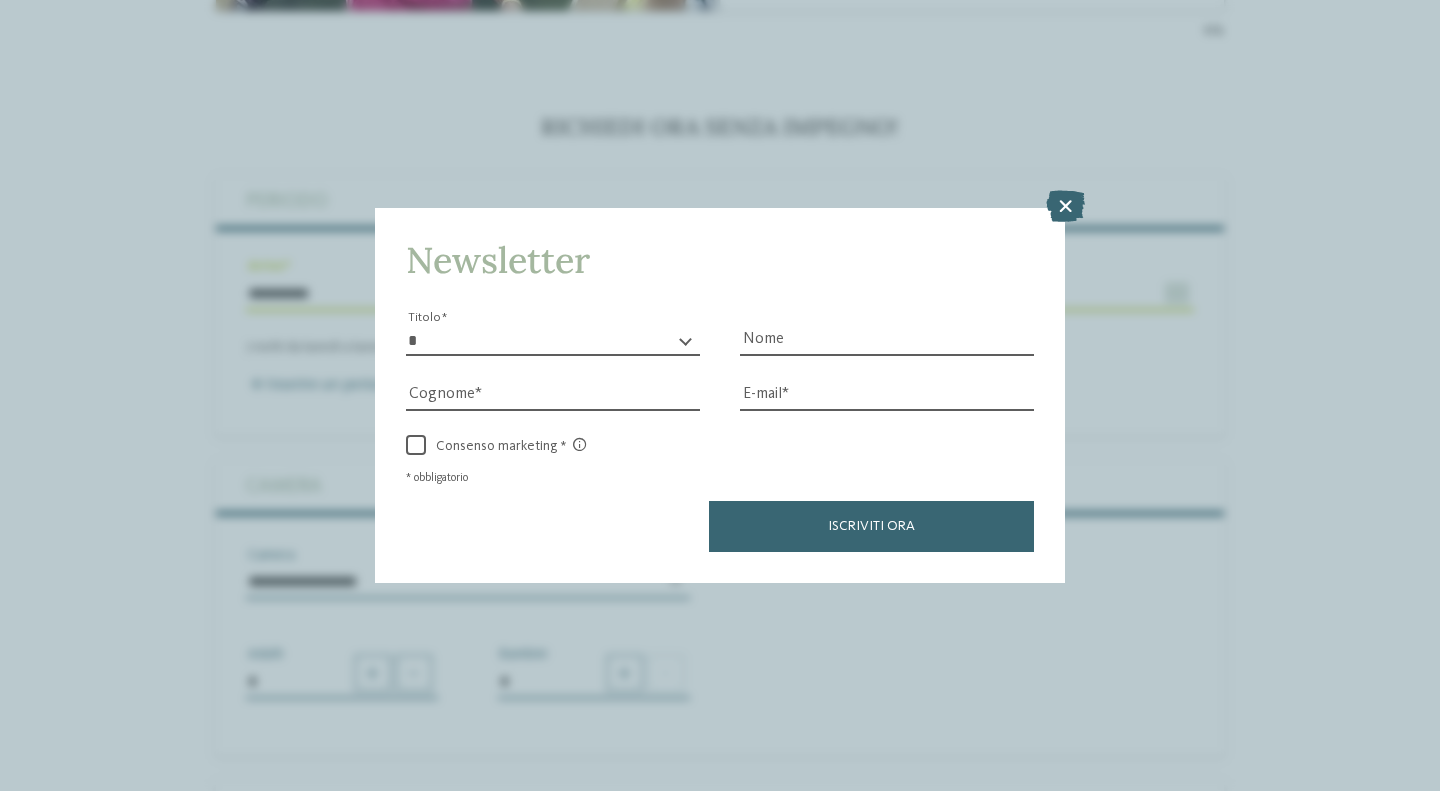 click on "* ****** ******* ******** ******" at bounding box center [553, 341] 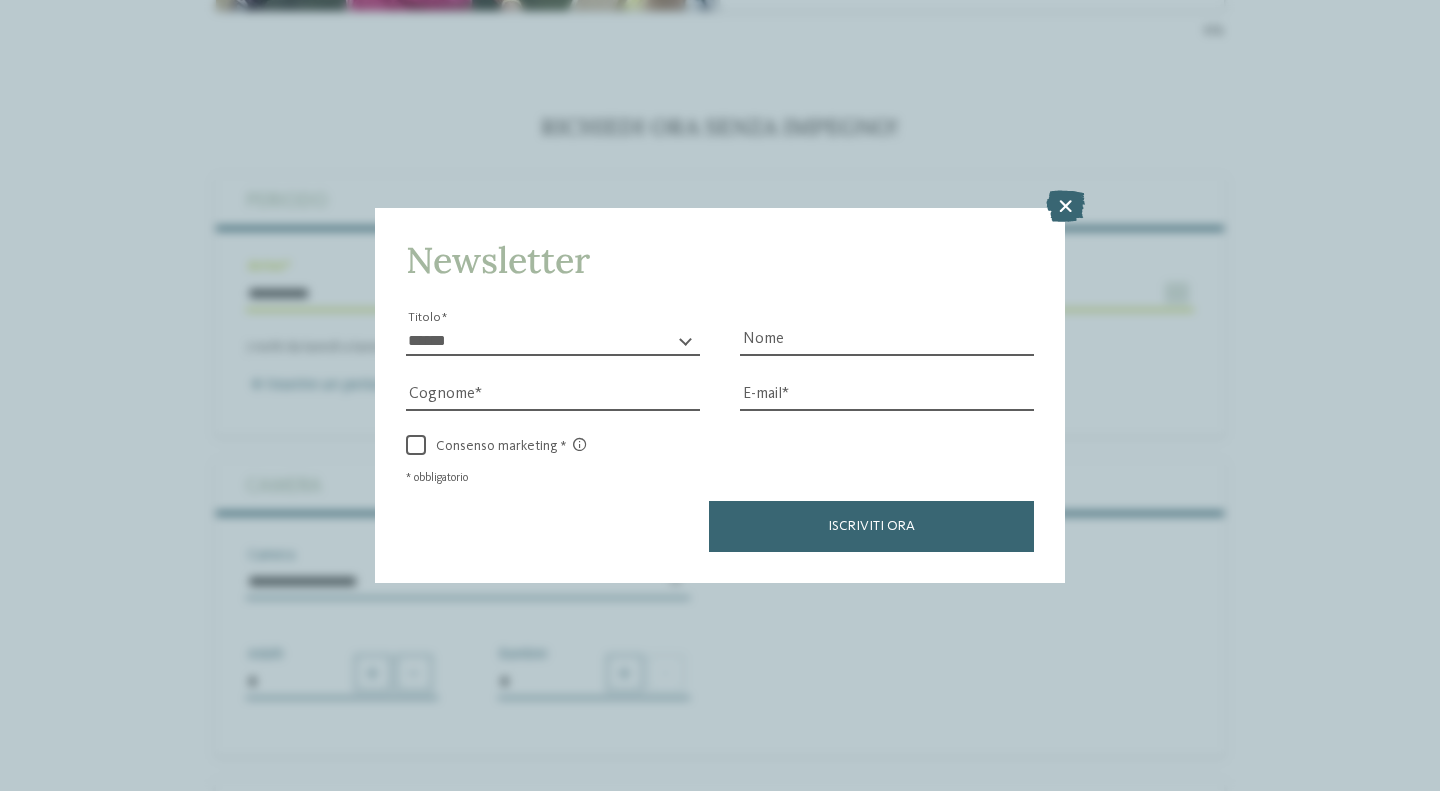 click on "* ****** ******* ******** ******" at bounding box center (553, 341) 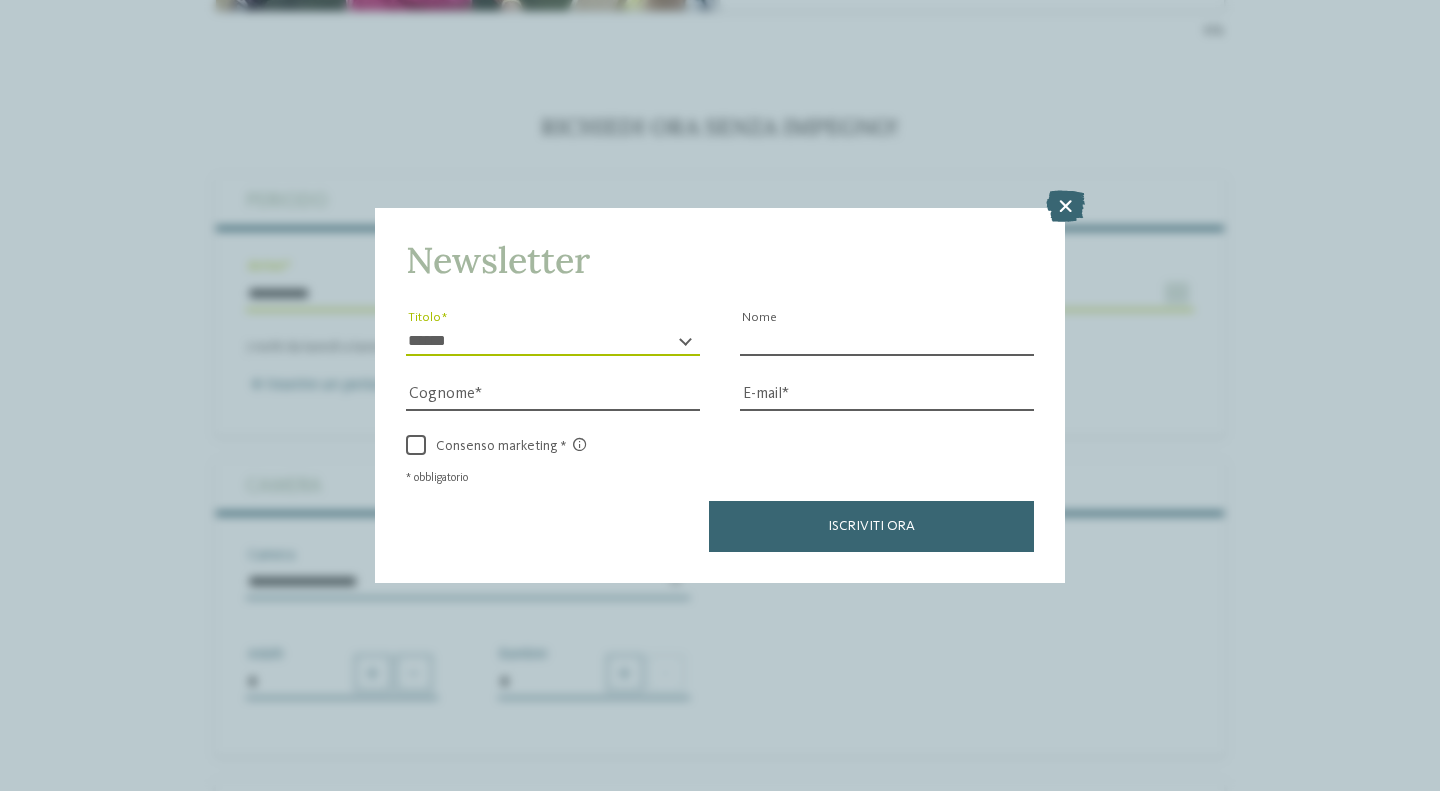 click on "Nome" at bounding box center [887, 341] 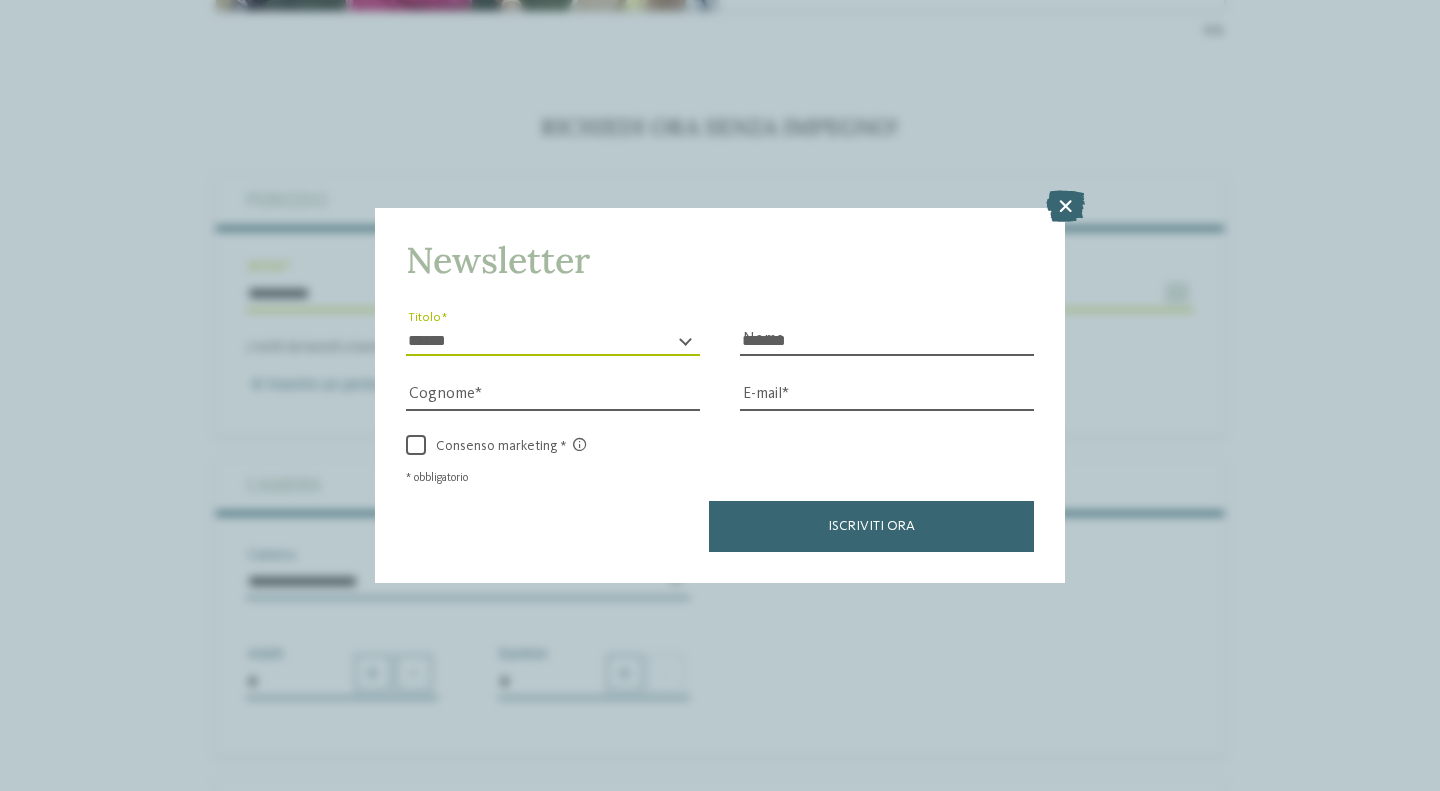 type on "*****" 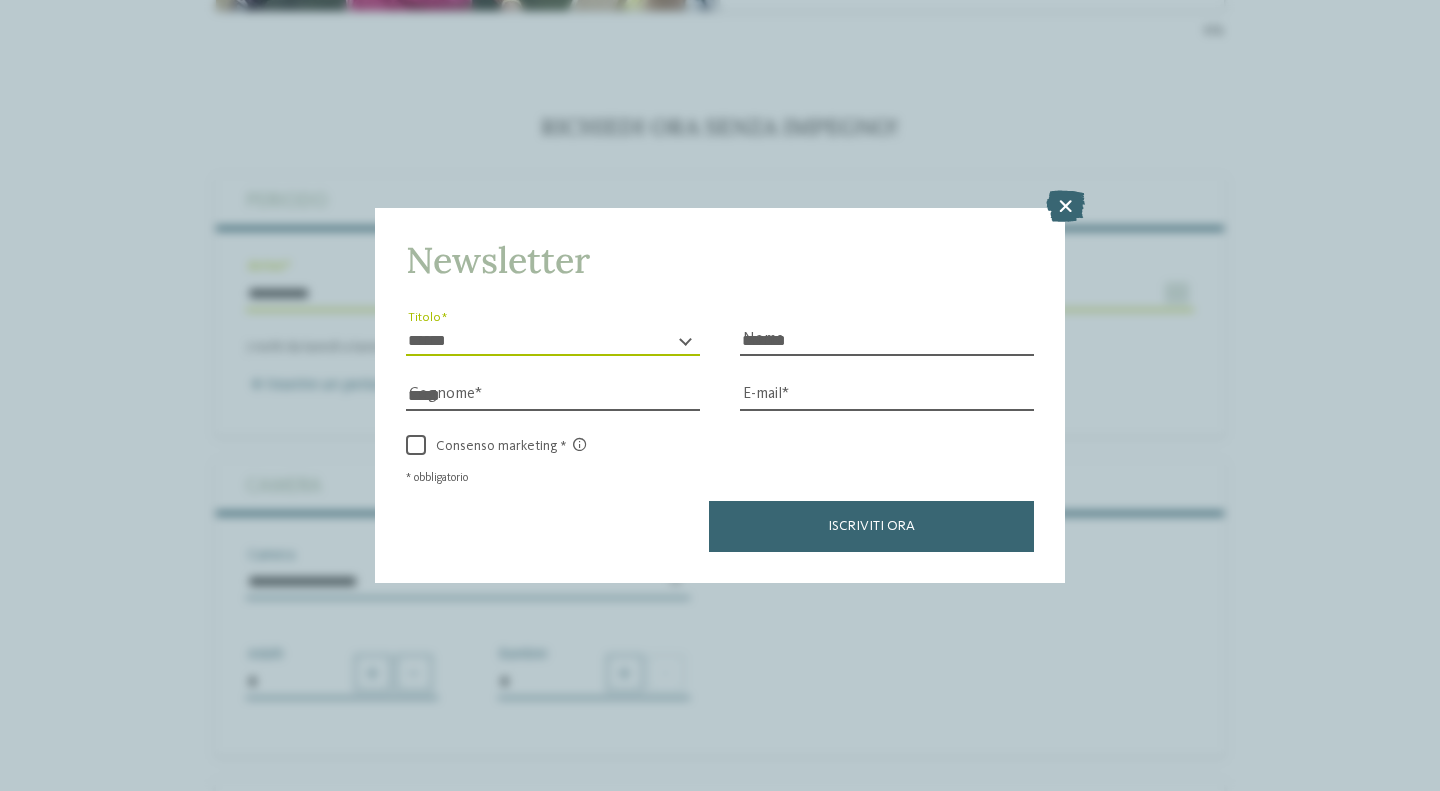 type on "**********" 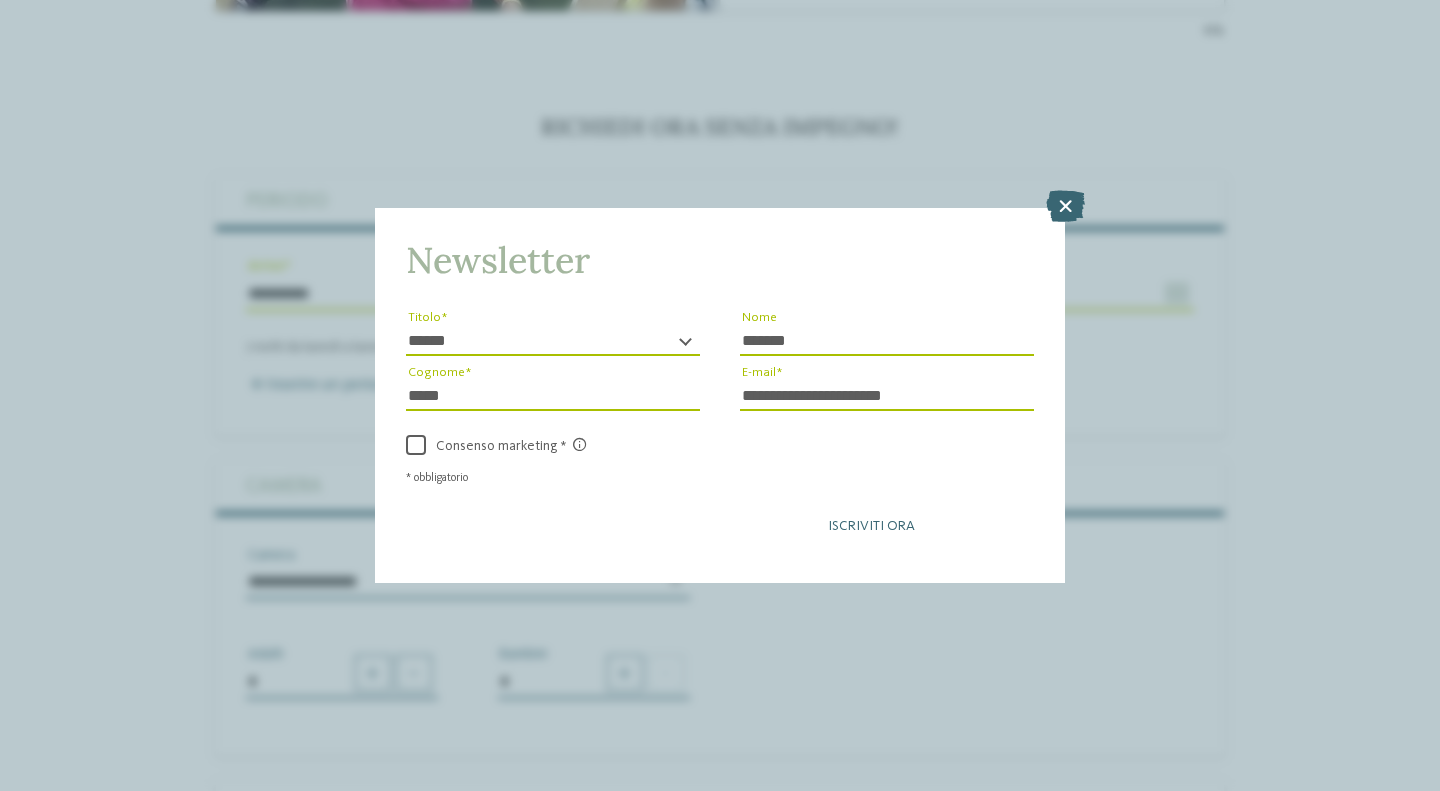 click on "Iscriviti ora" at bounding box center [871, 526] 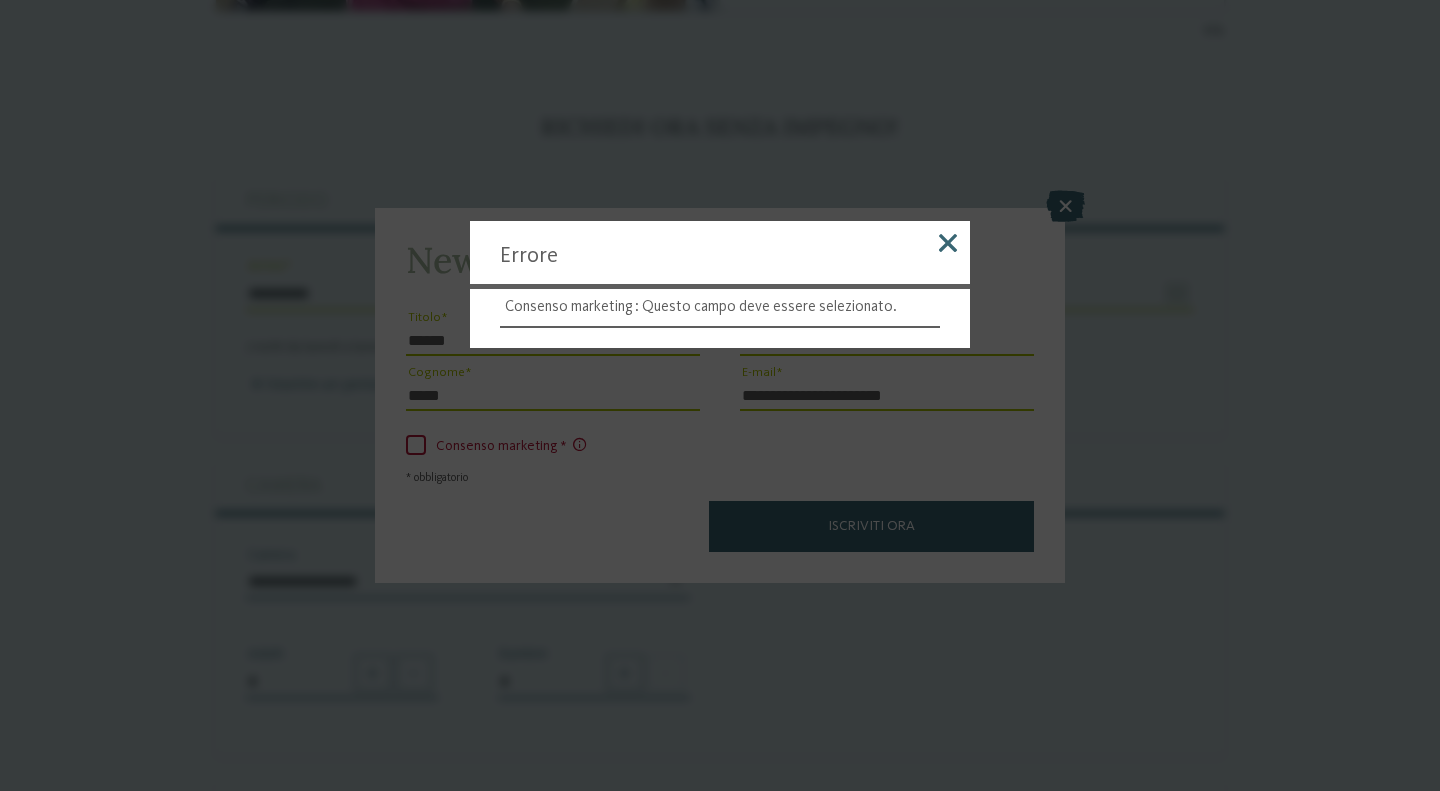click at bounding box center [948, 243] 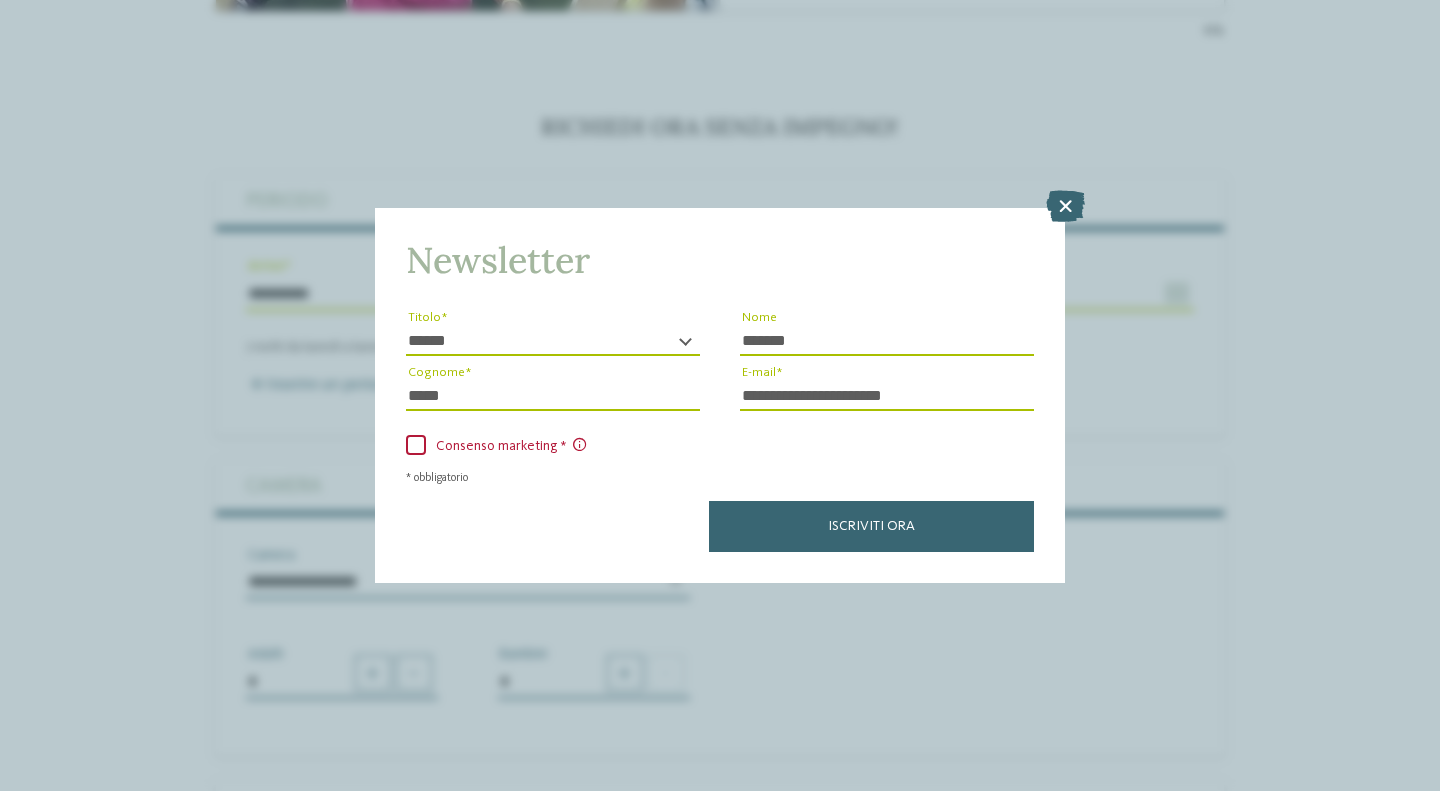 click on "**********" at bounding box center (720, 426) 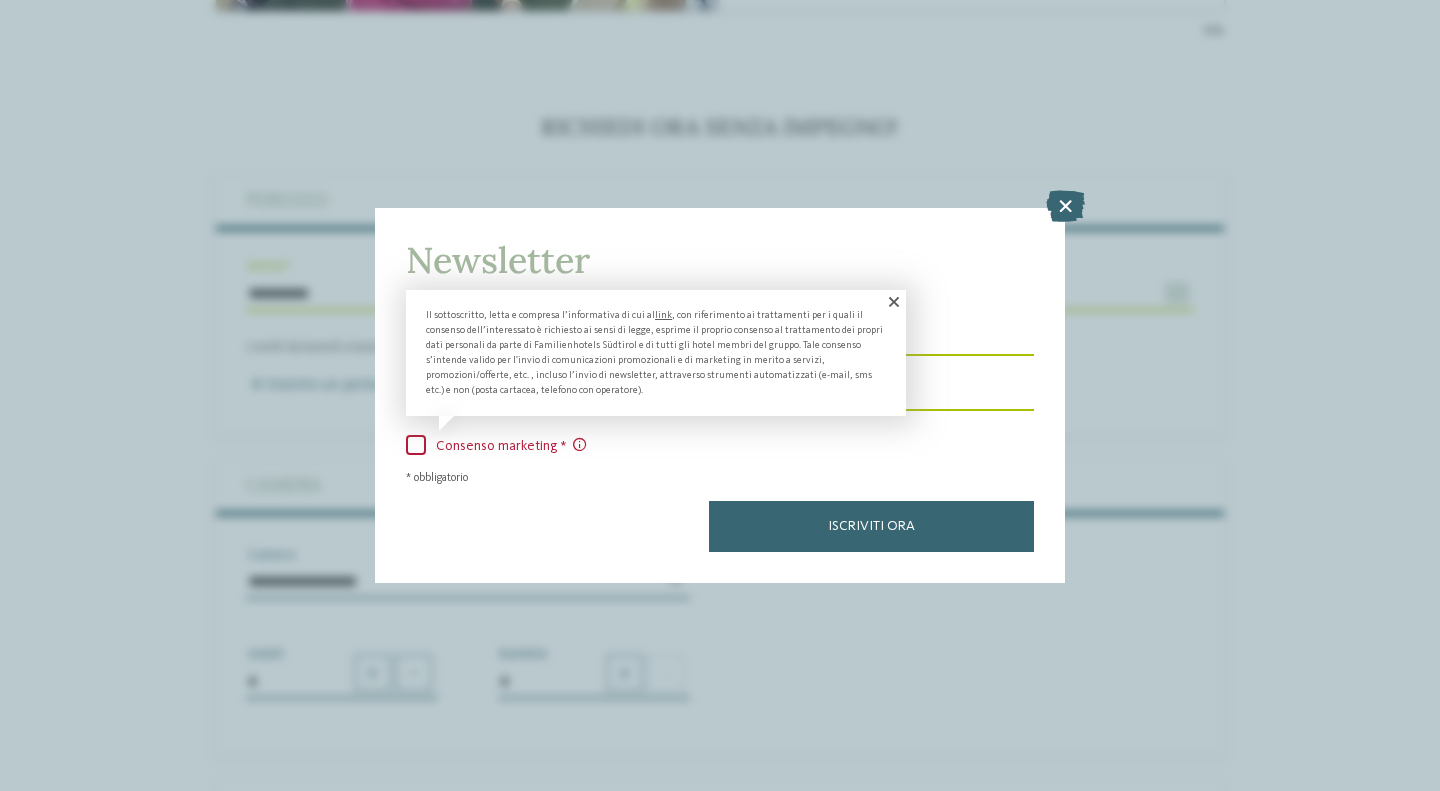 click at bounding box center (416, 445) 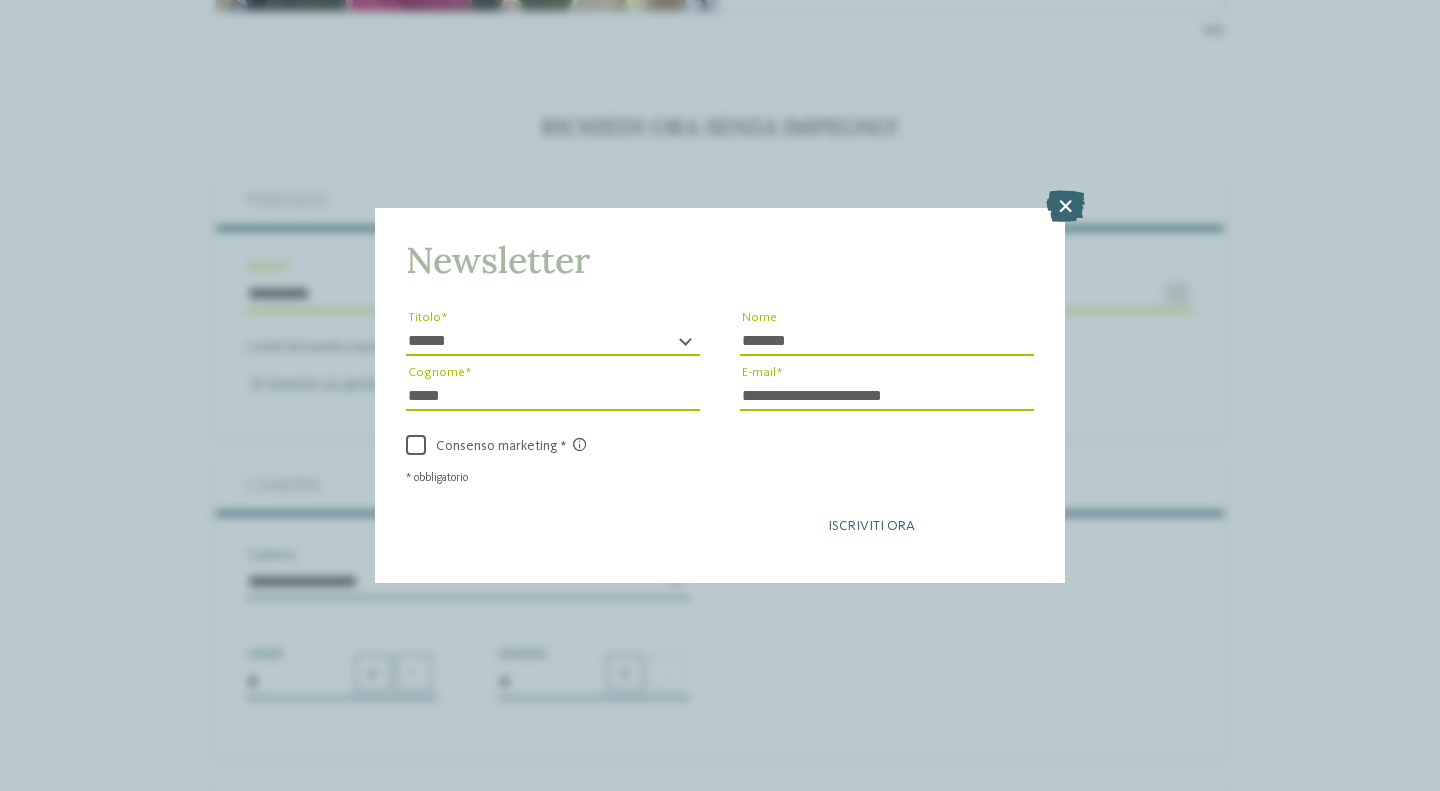click on "Iscriviti ora" at bounding box center [871, 526] 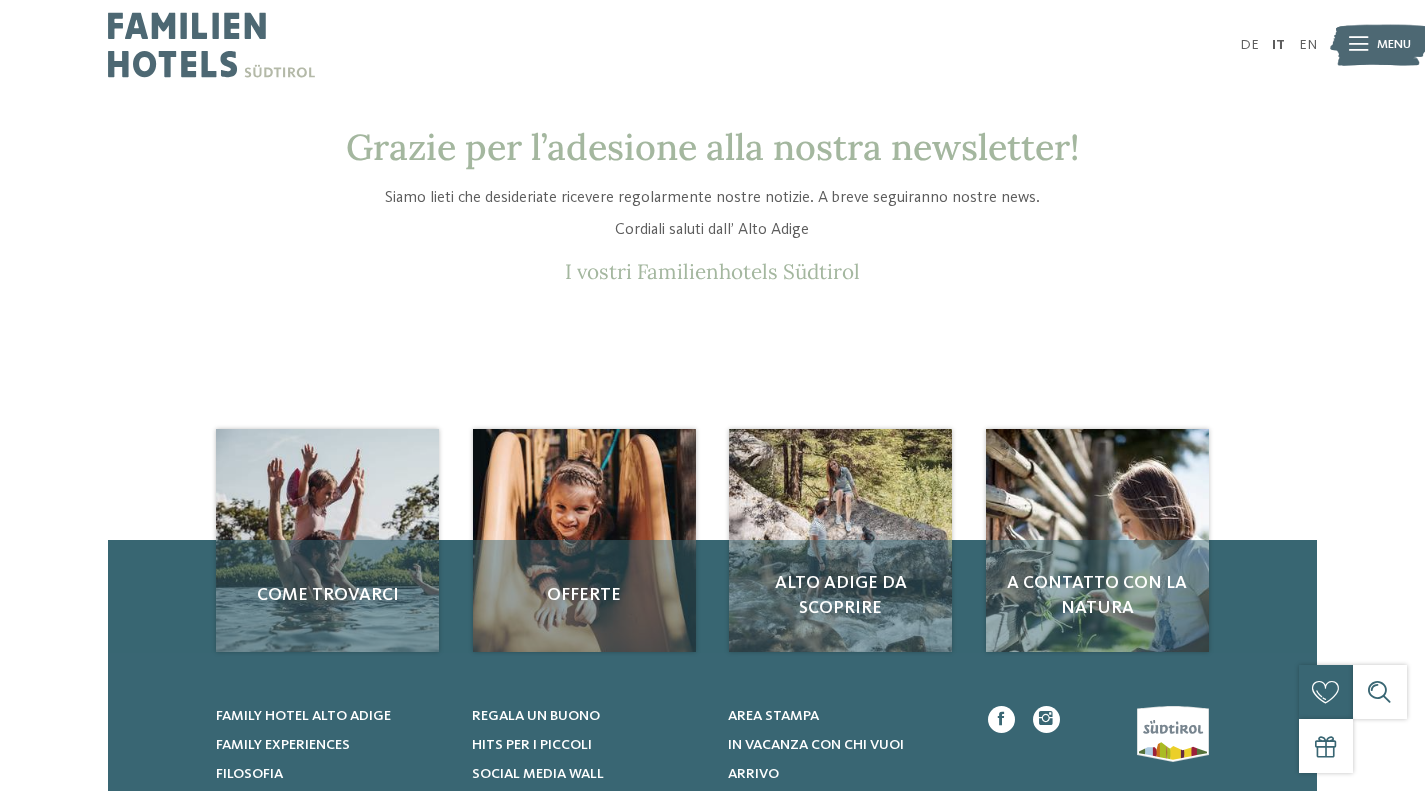 scroll, scrollTop: 0, scrollLeft: 0, axis: both 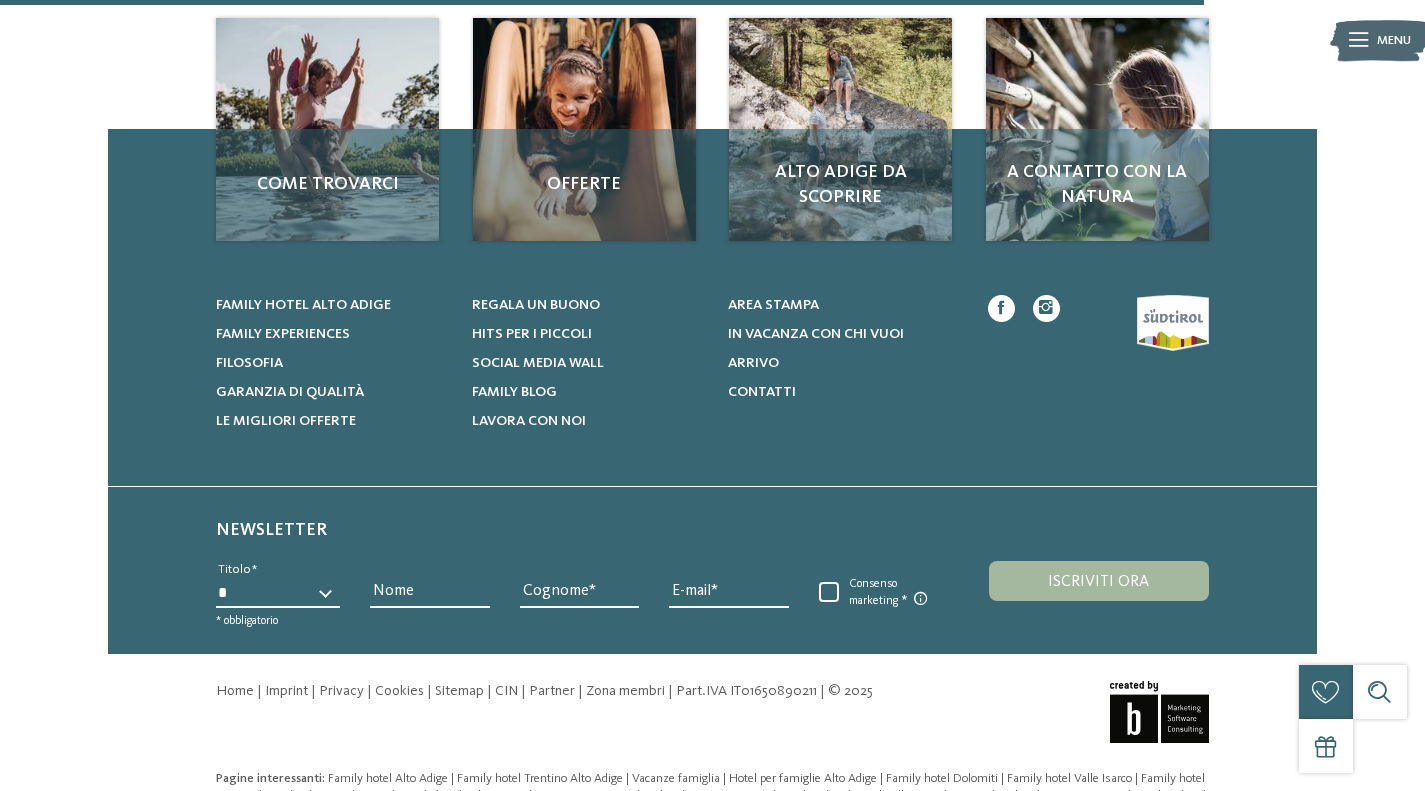 click on "Come trovarci
Offerte
Alto Adige da scoprire
*" at bounding box center [712, 443] 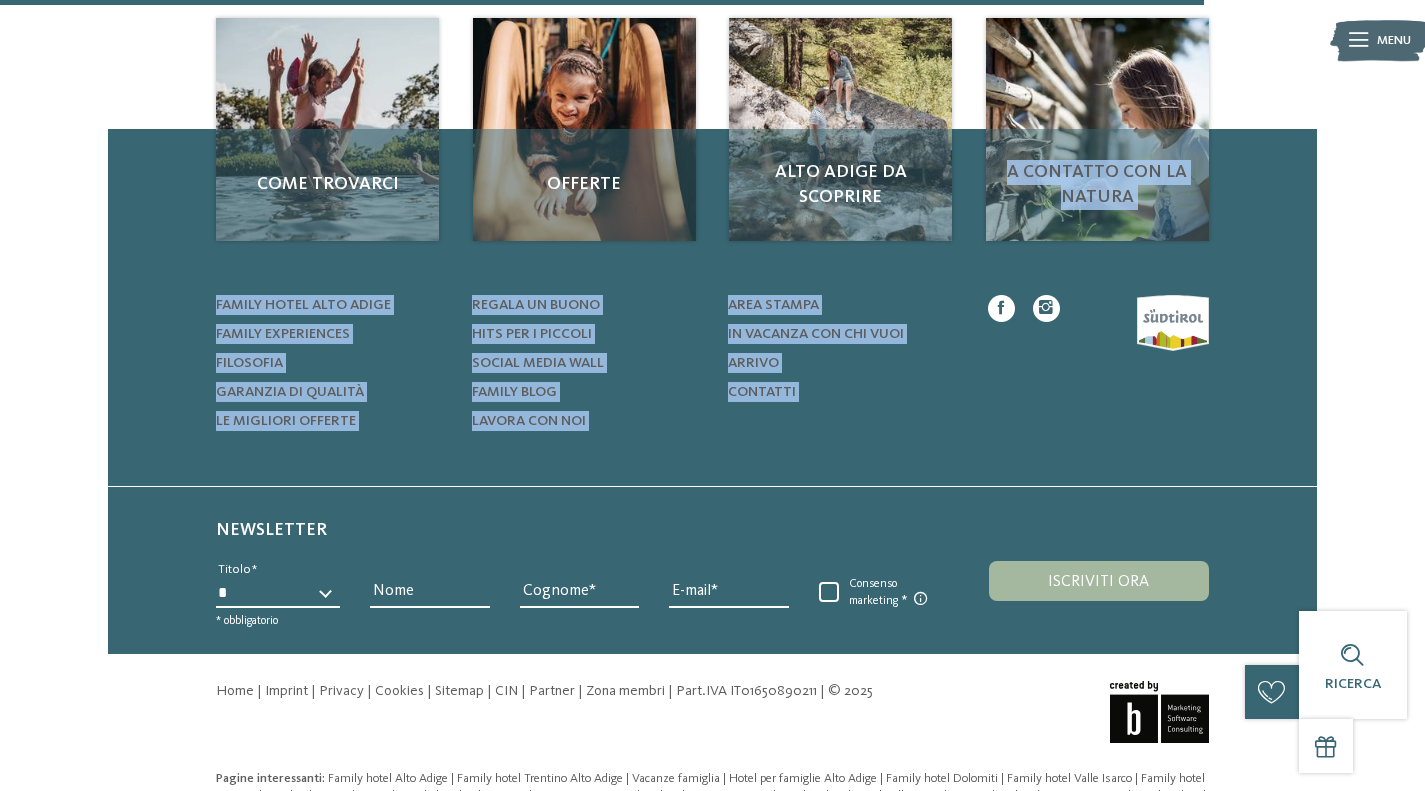 drag, startPoint x: 1411, startPoint y: 280, endPoint x: 1438, endPoint y: 132, distance: 150.44267 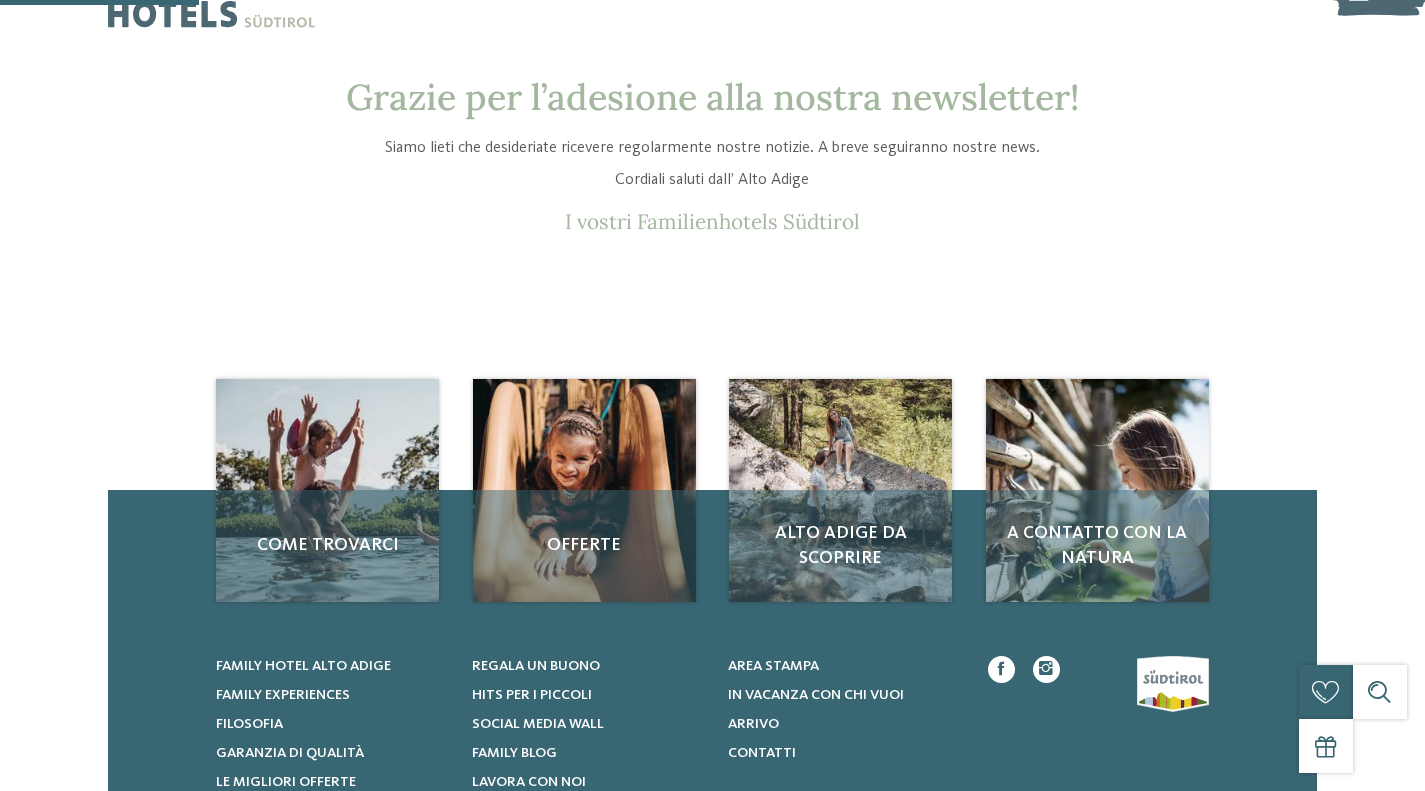 scroll, scrollTop: 0, scrollLeft: 0, axis: both 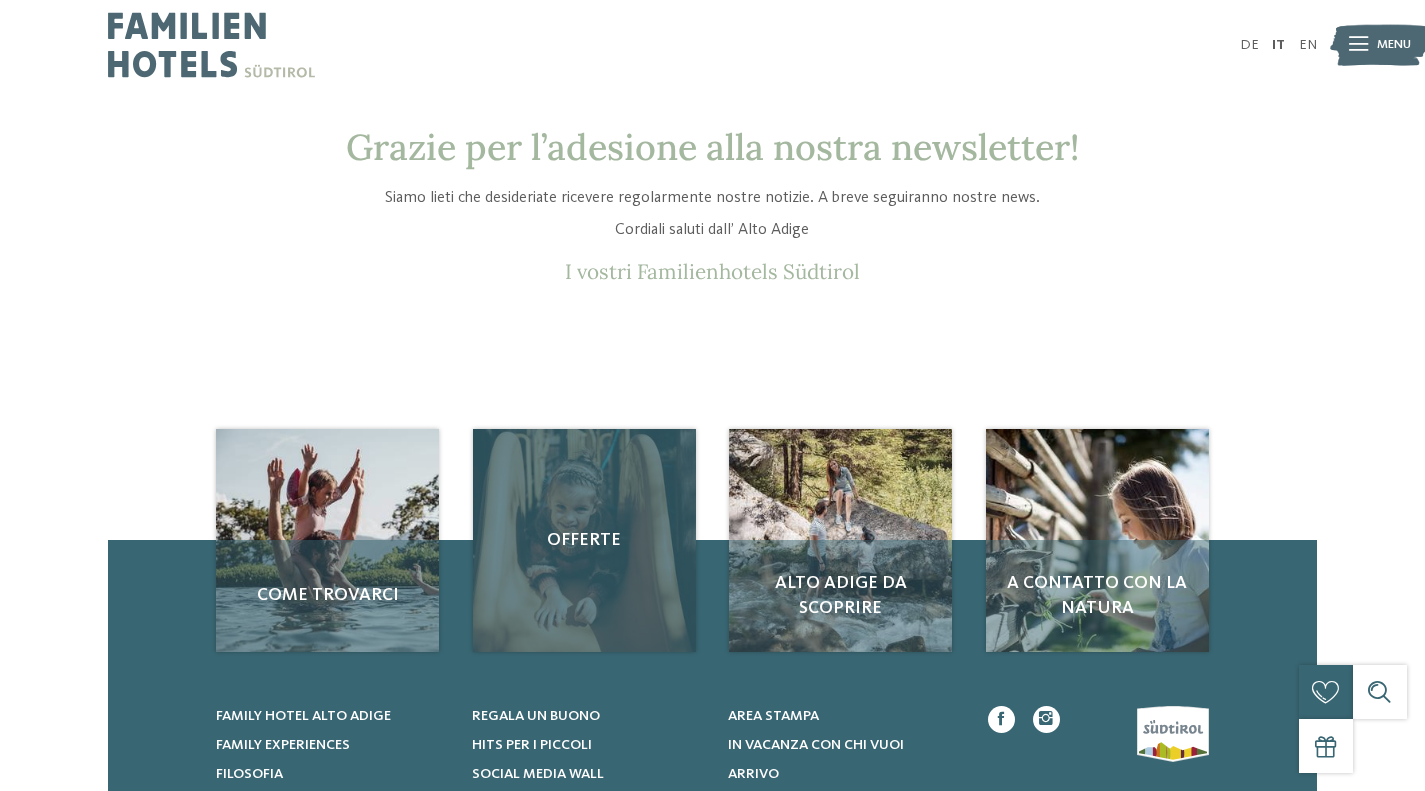 click on "Offerte" at bounding box center [584, 540] 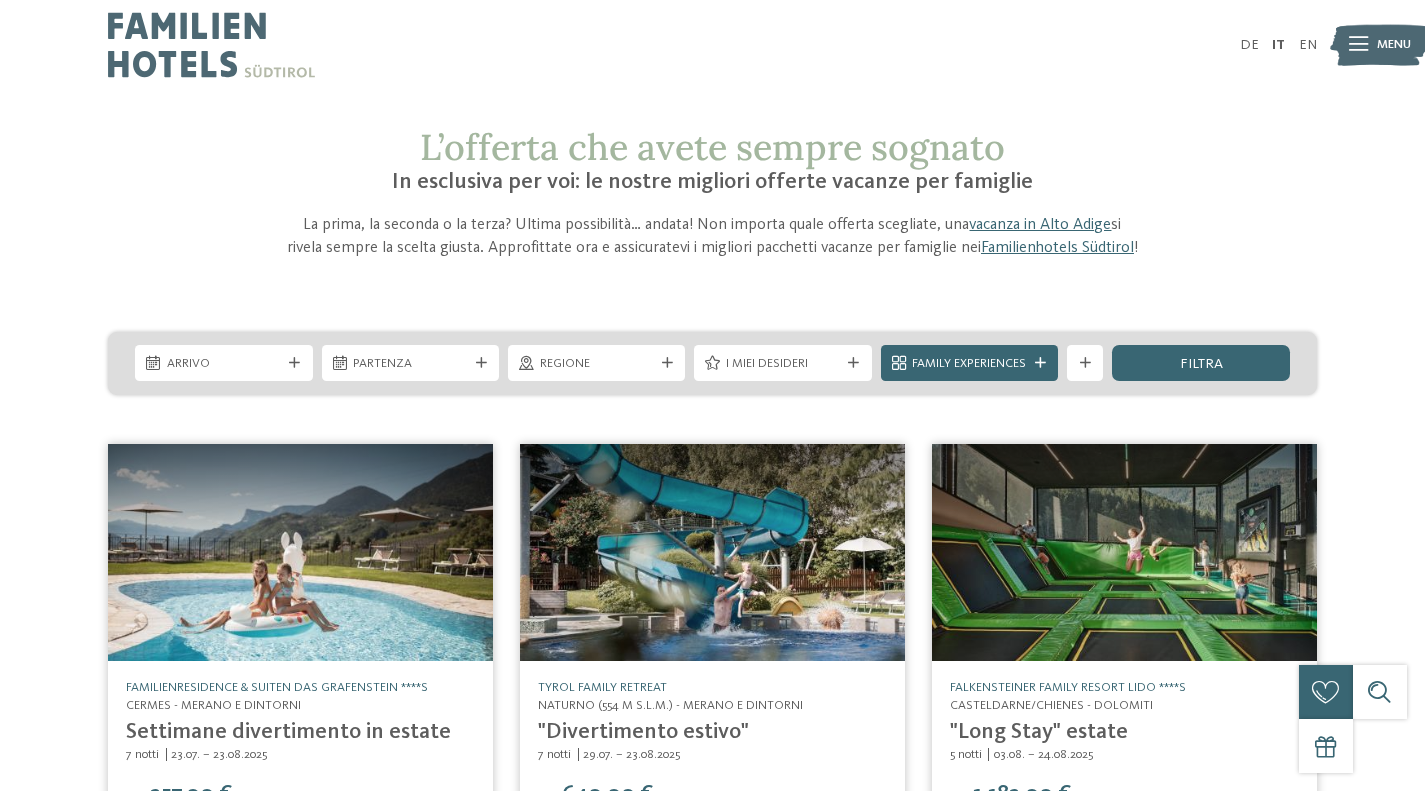 scroll, scrollTop: 0, scrollLeft: 0, axis: both 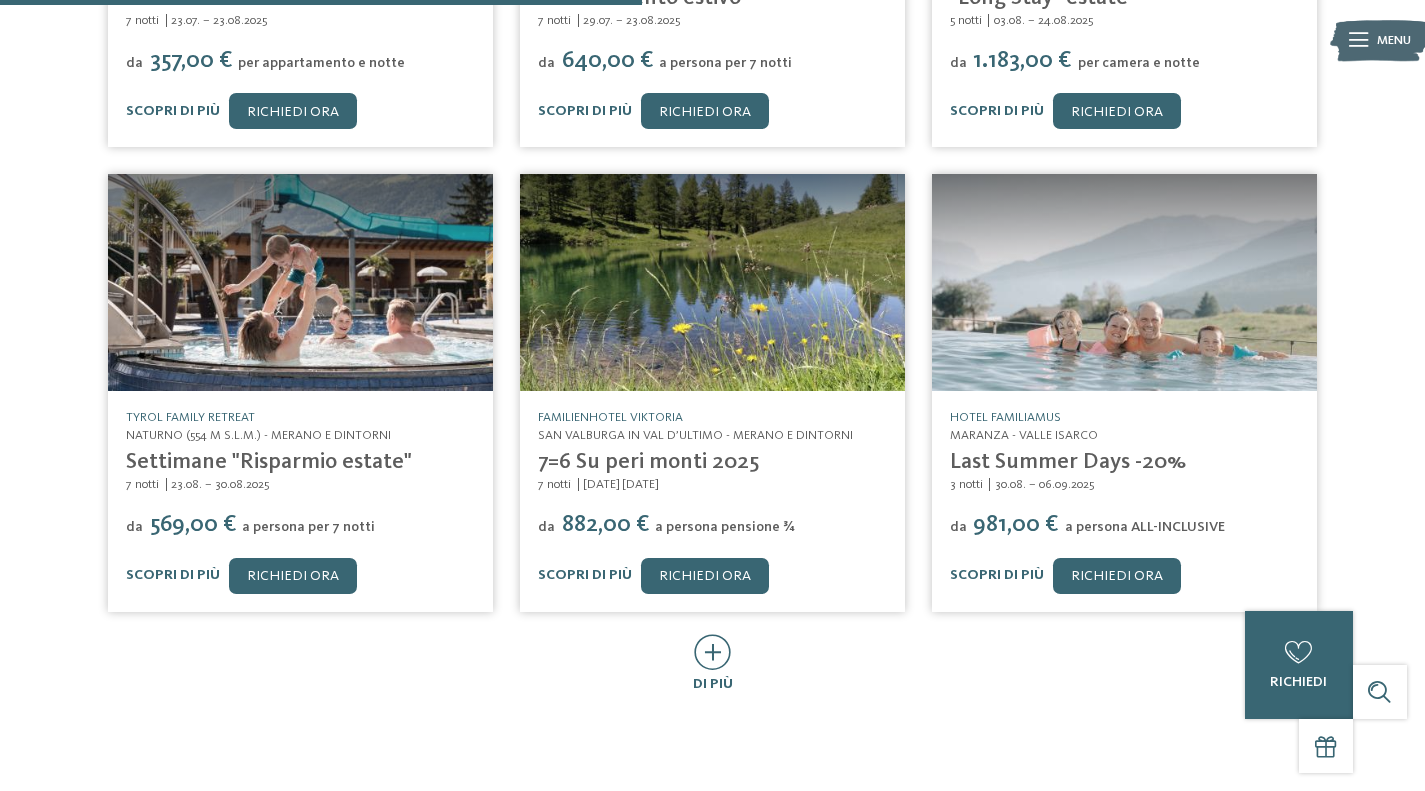 click on "Last Summer Days -20%" at bounding box center (1068, 462) 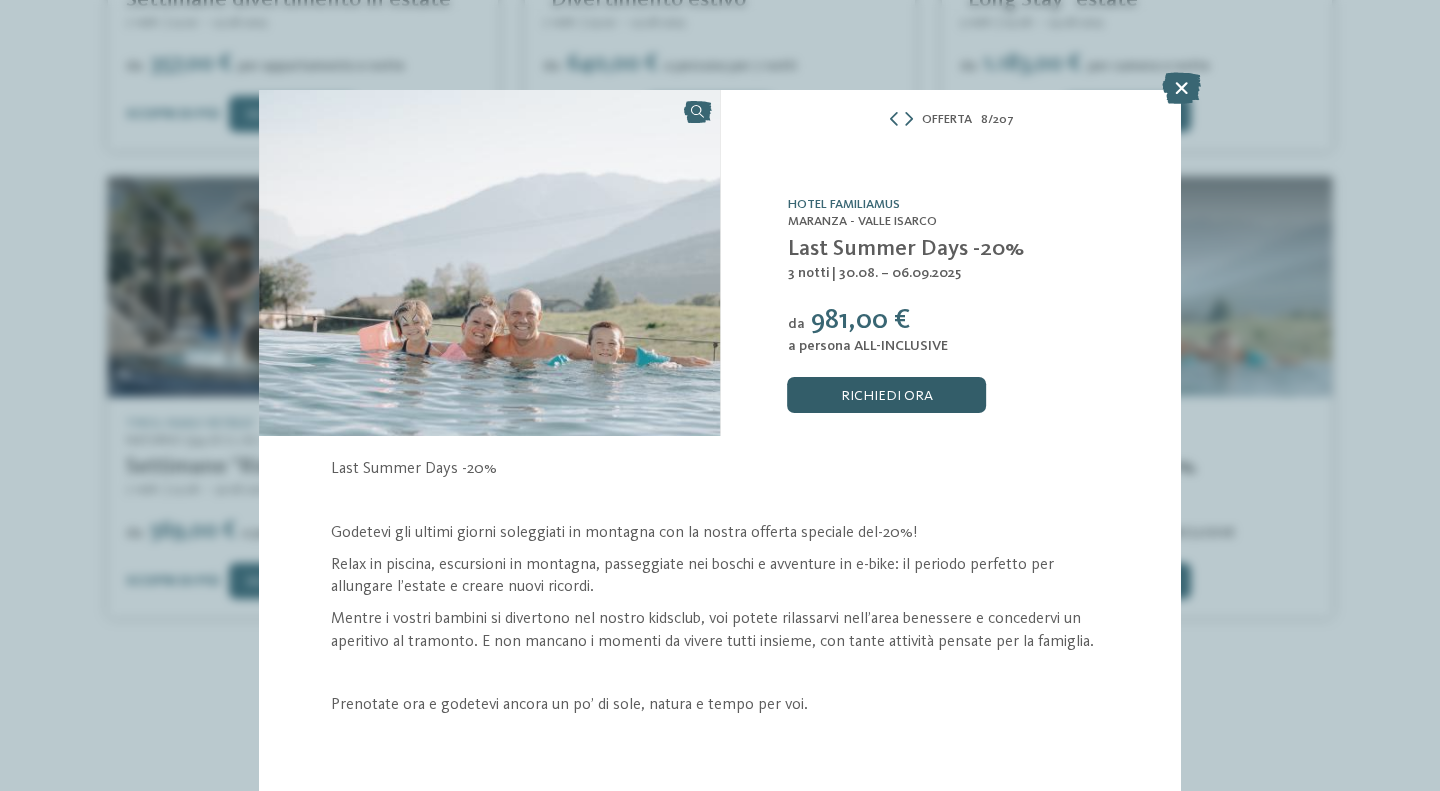 click on "Richiedi ora" at bounding box center (887, 395) 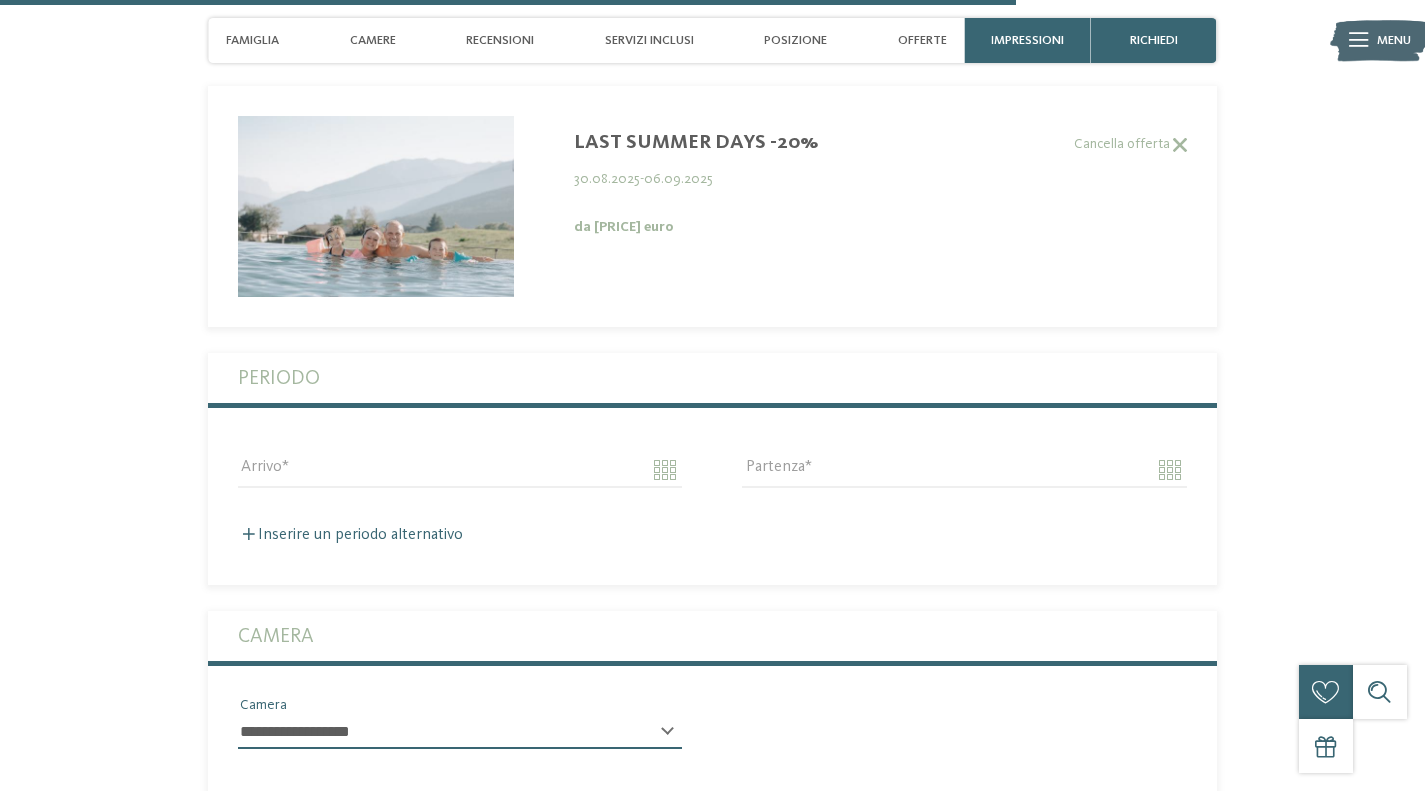 scroll, scrollTop: 4701, scrollLeft: 0, axis: vertical 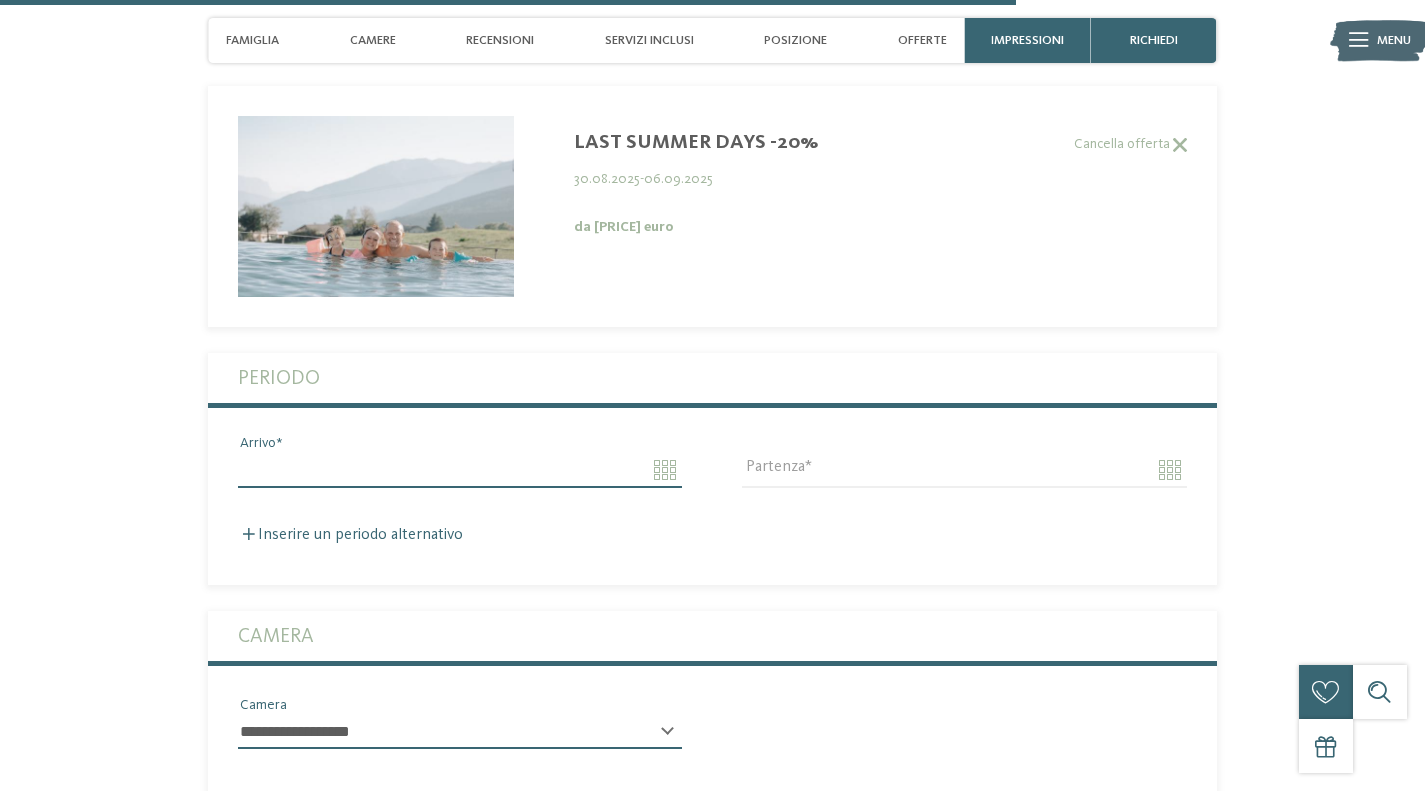 click on "Arrivo" at bounding box center (460, 470) 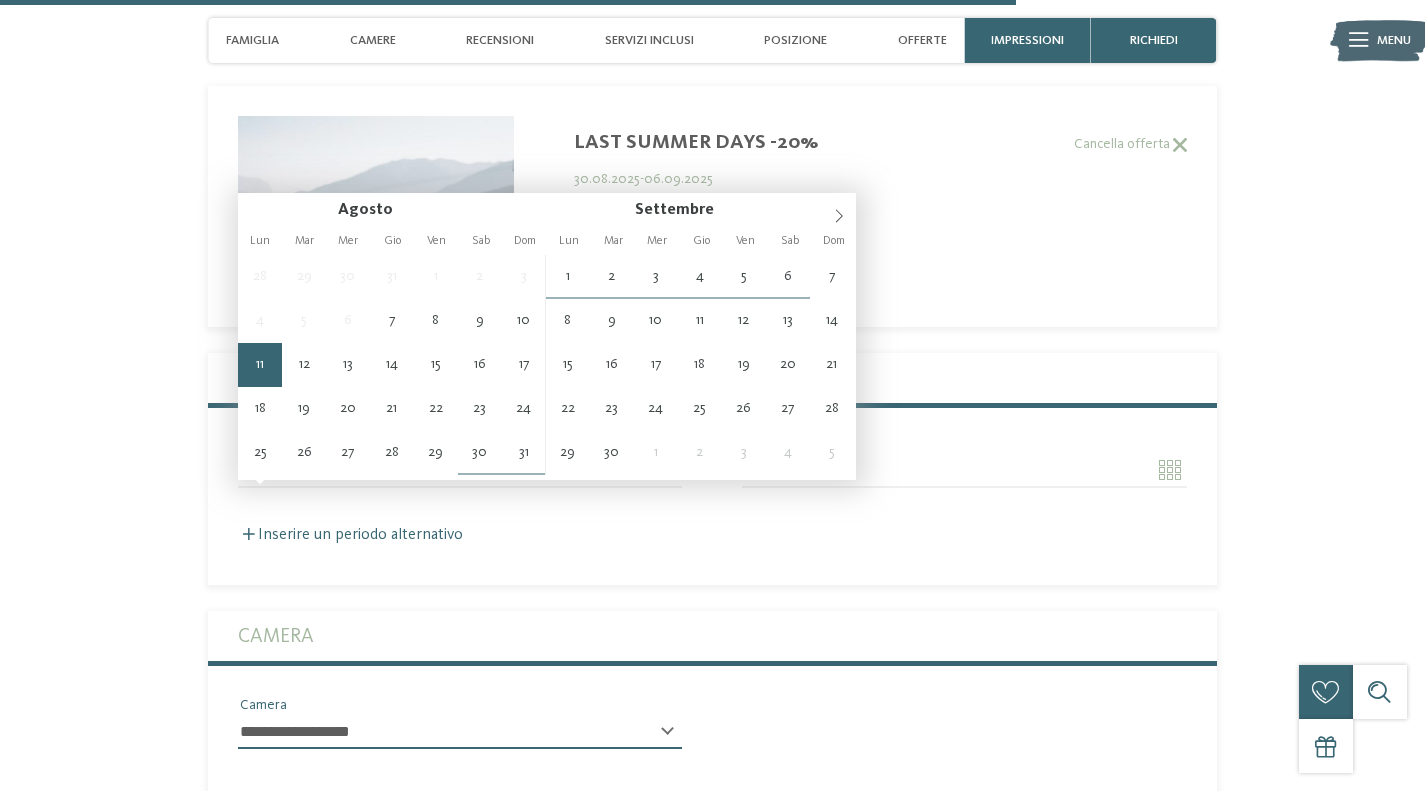 type on "**********" 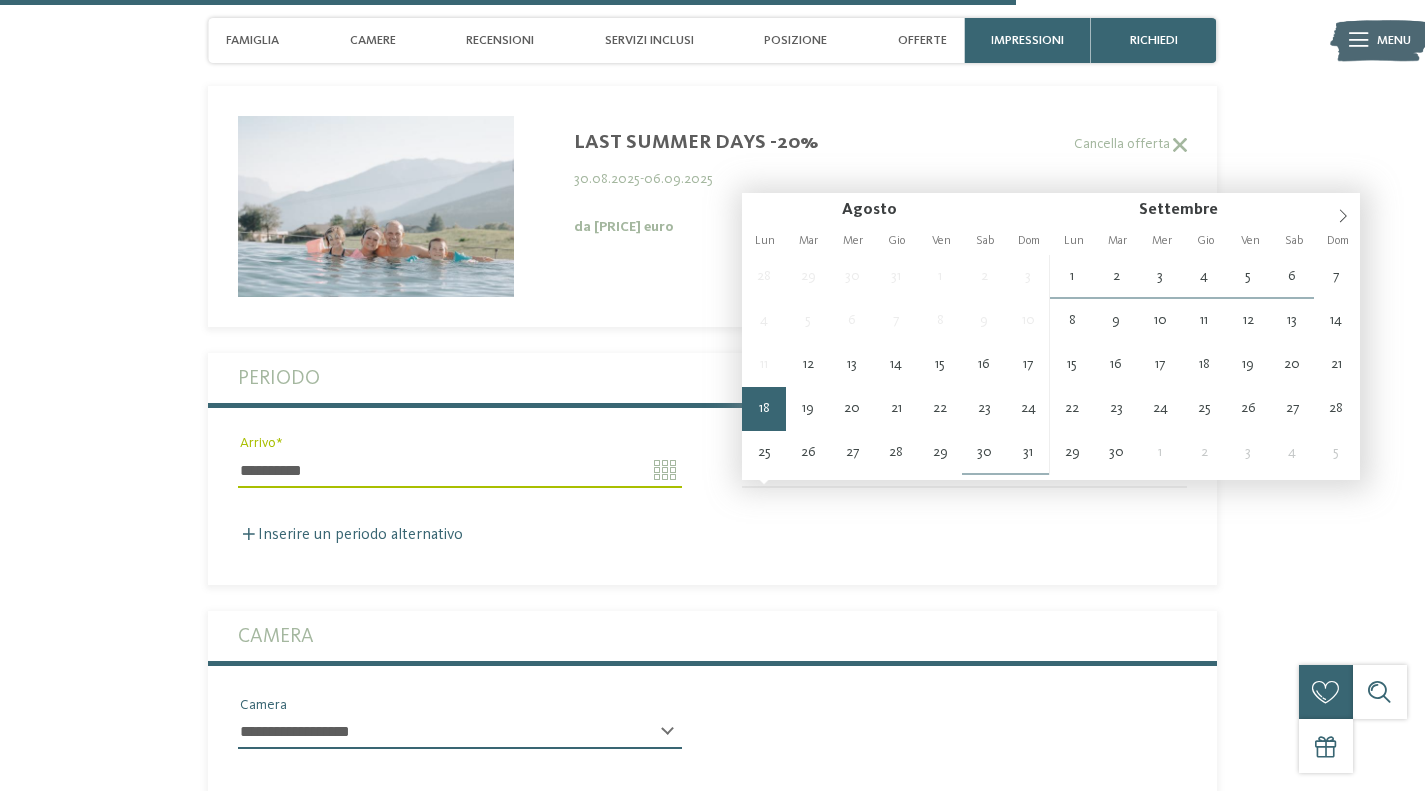 type on "**********" 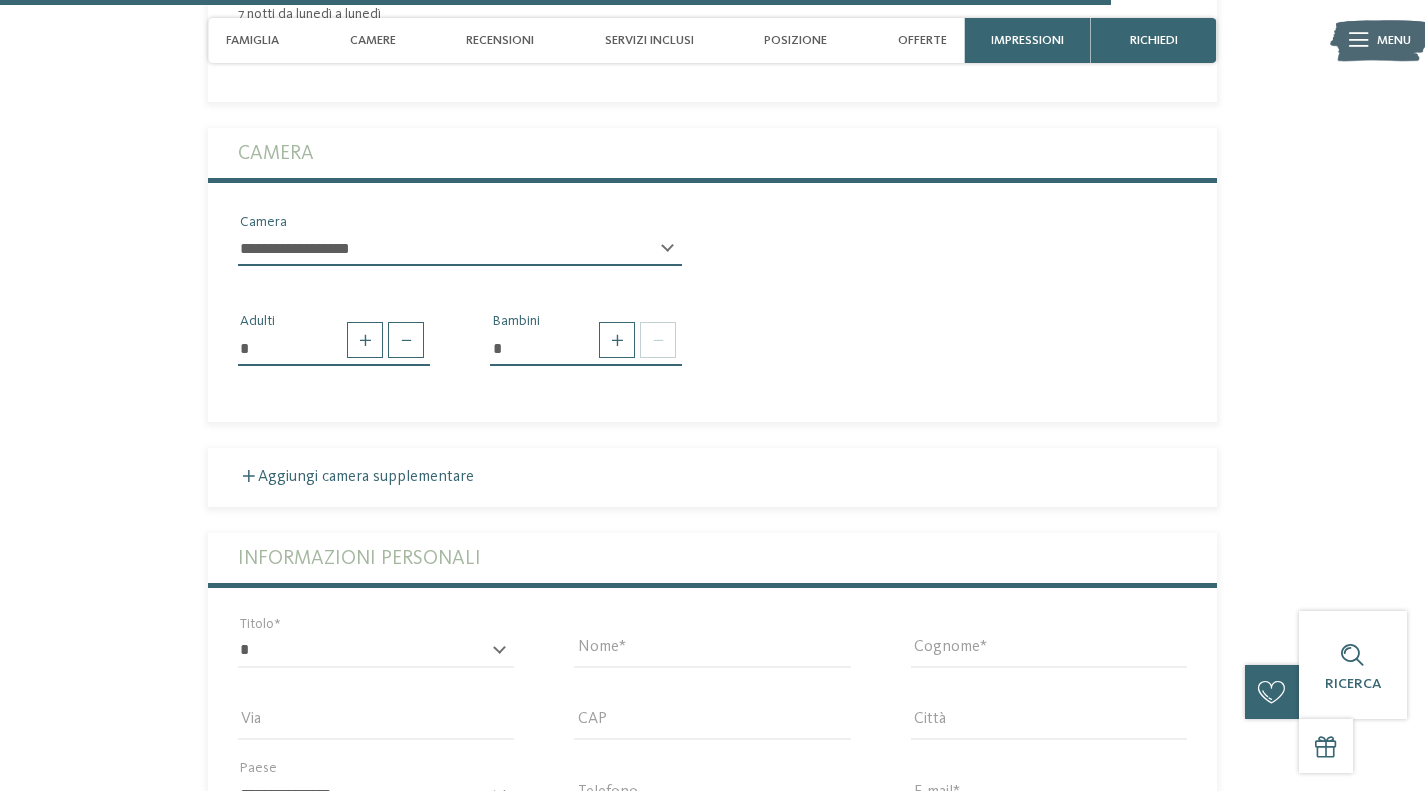scroll, scrollTop: 5191, scrollLeft: 0, axis: vertical 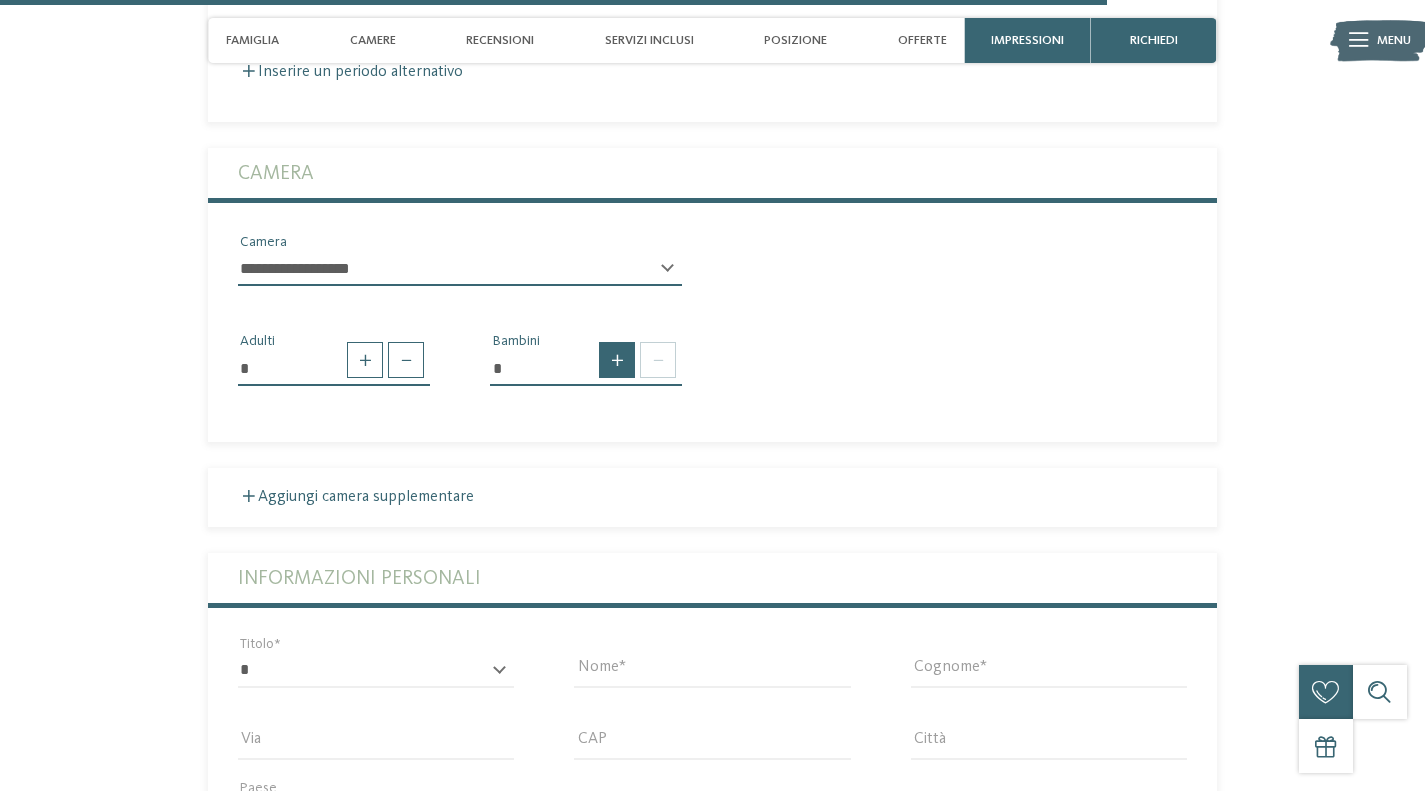 click at bounding box center [617, 360] 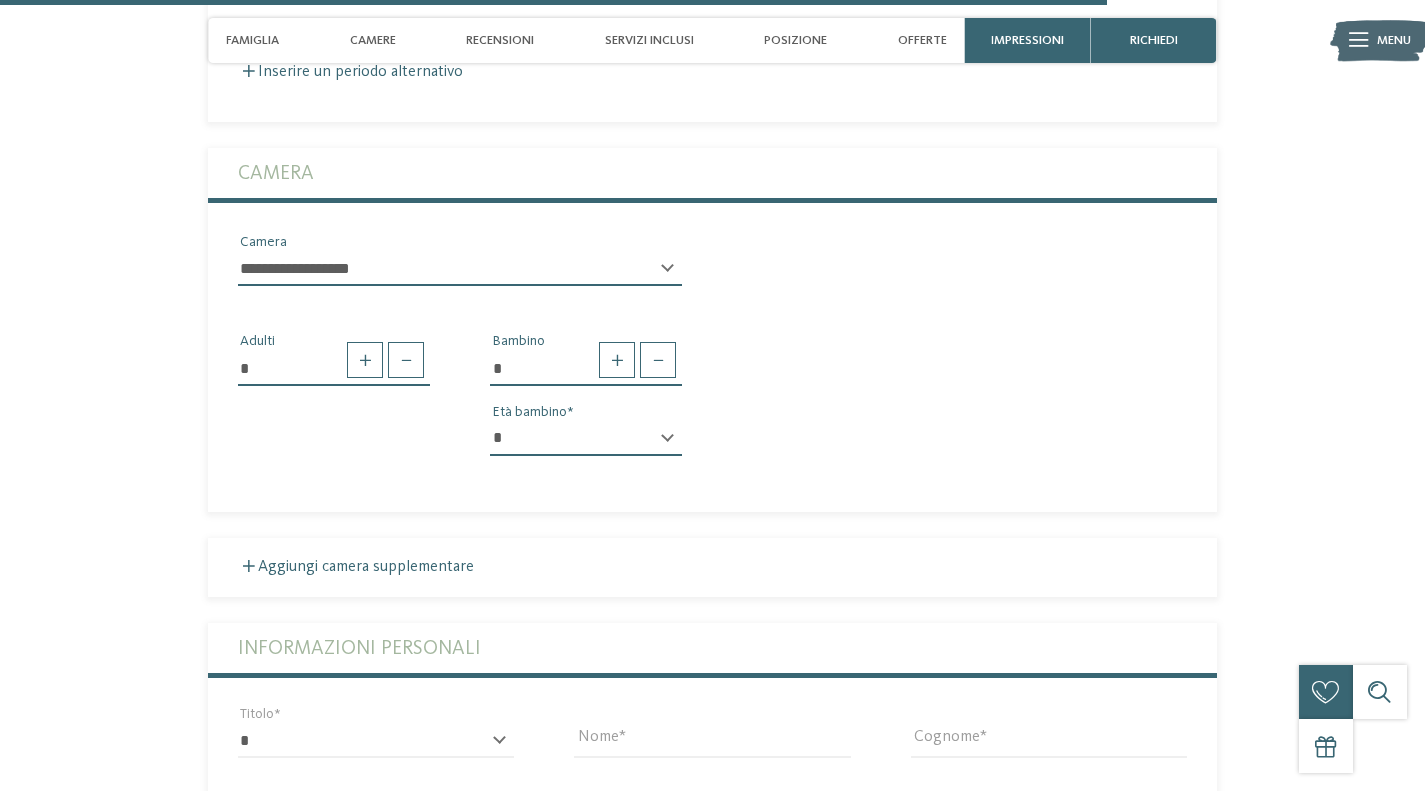 click on "* * * * * * * * * * * ** ** ** ** ** ** ** **" at bounding box center (586, 439) 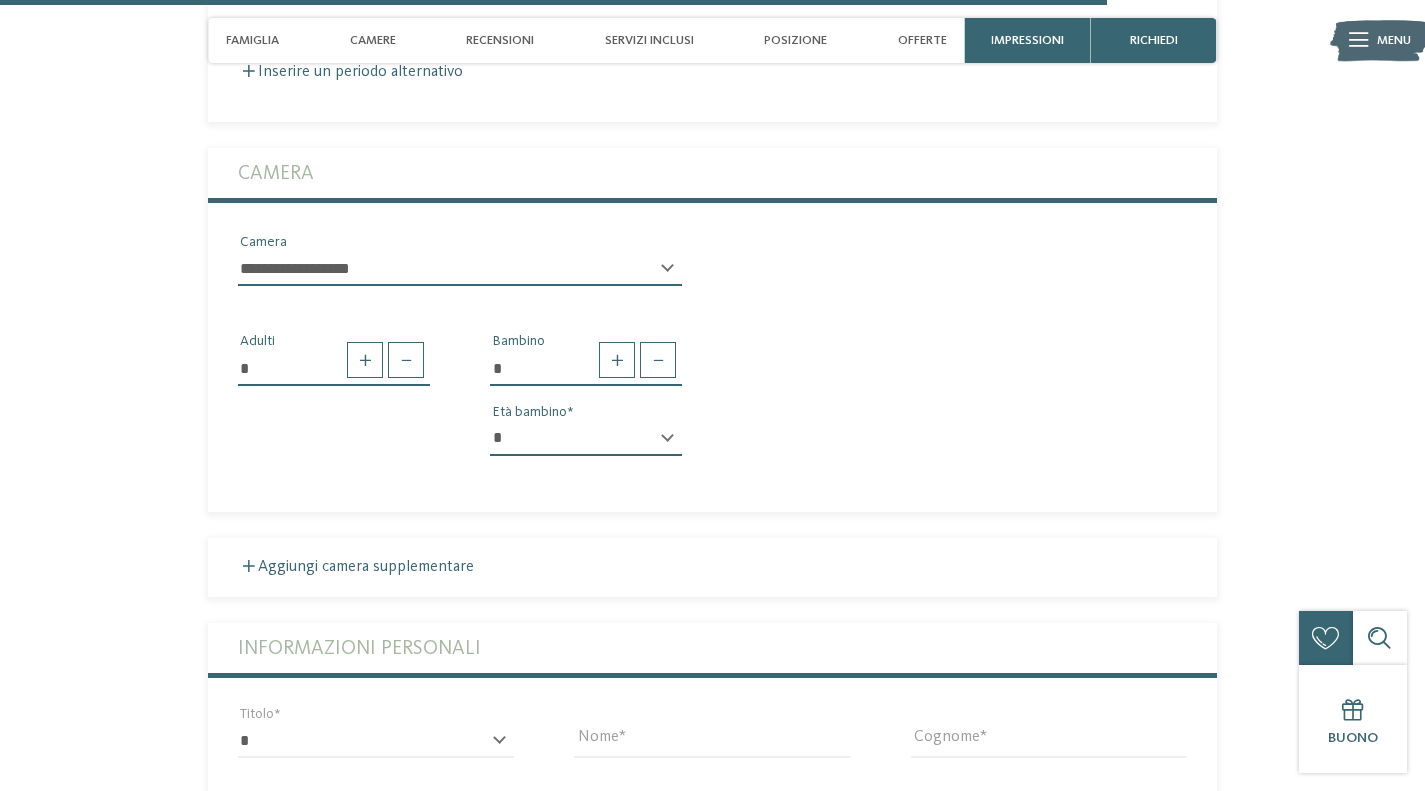 select on "*" 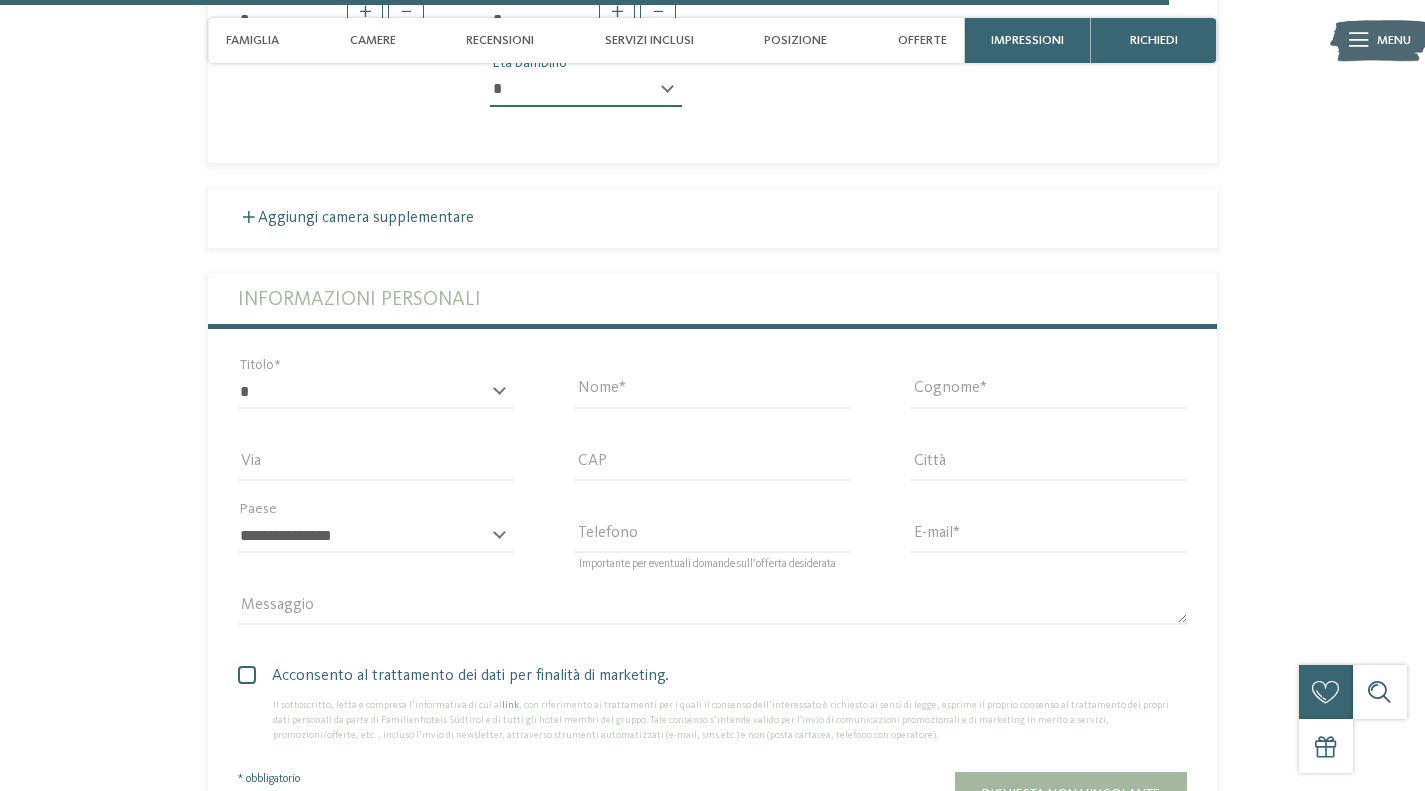 scroll, scrollTop: 5535, scrollLeft: 0, axis: vertical 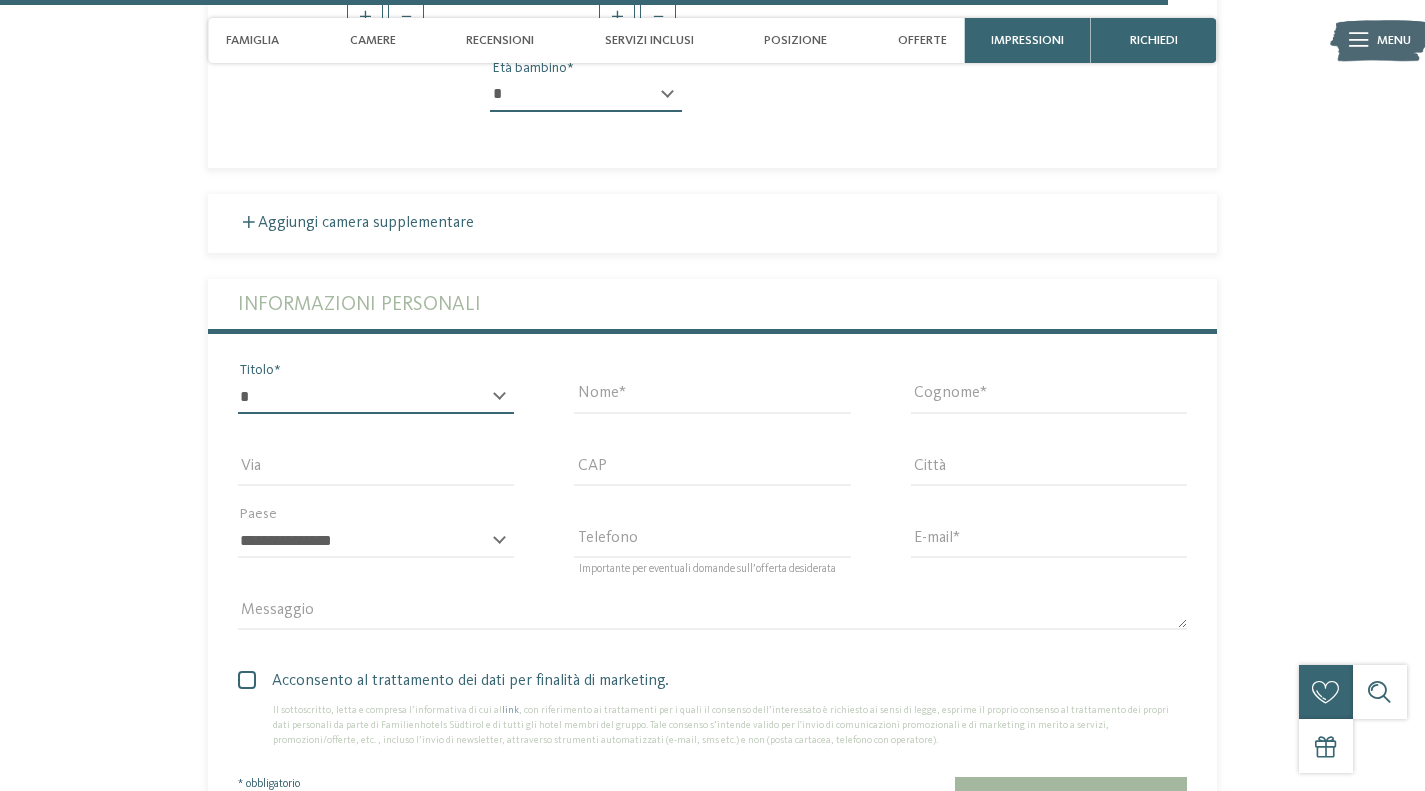 click on "* ****** ******* ******** ******" at bounding box center [376, 397] 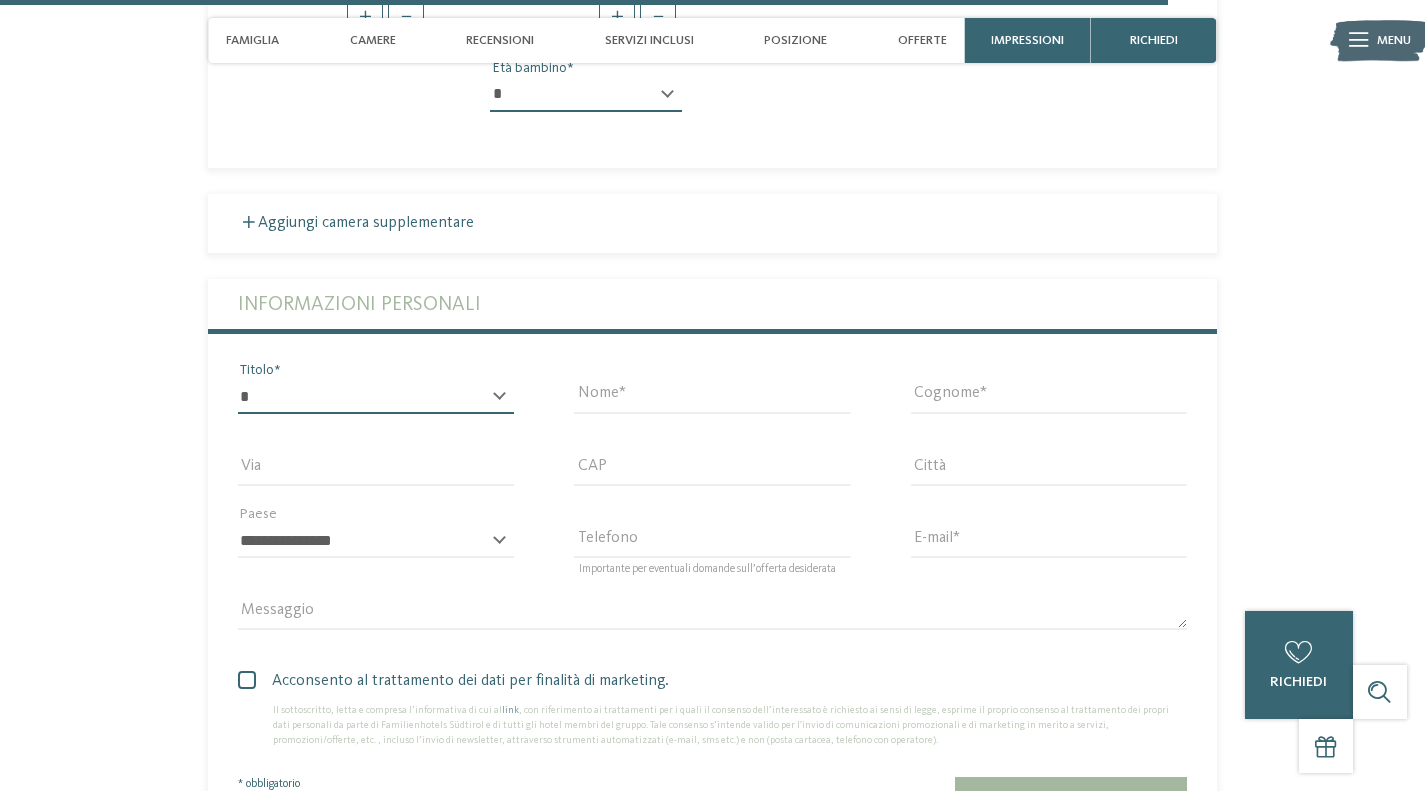 select on "*" 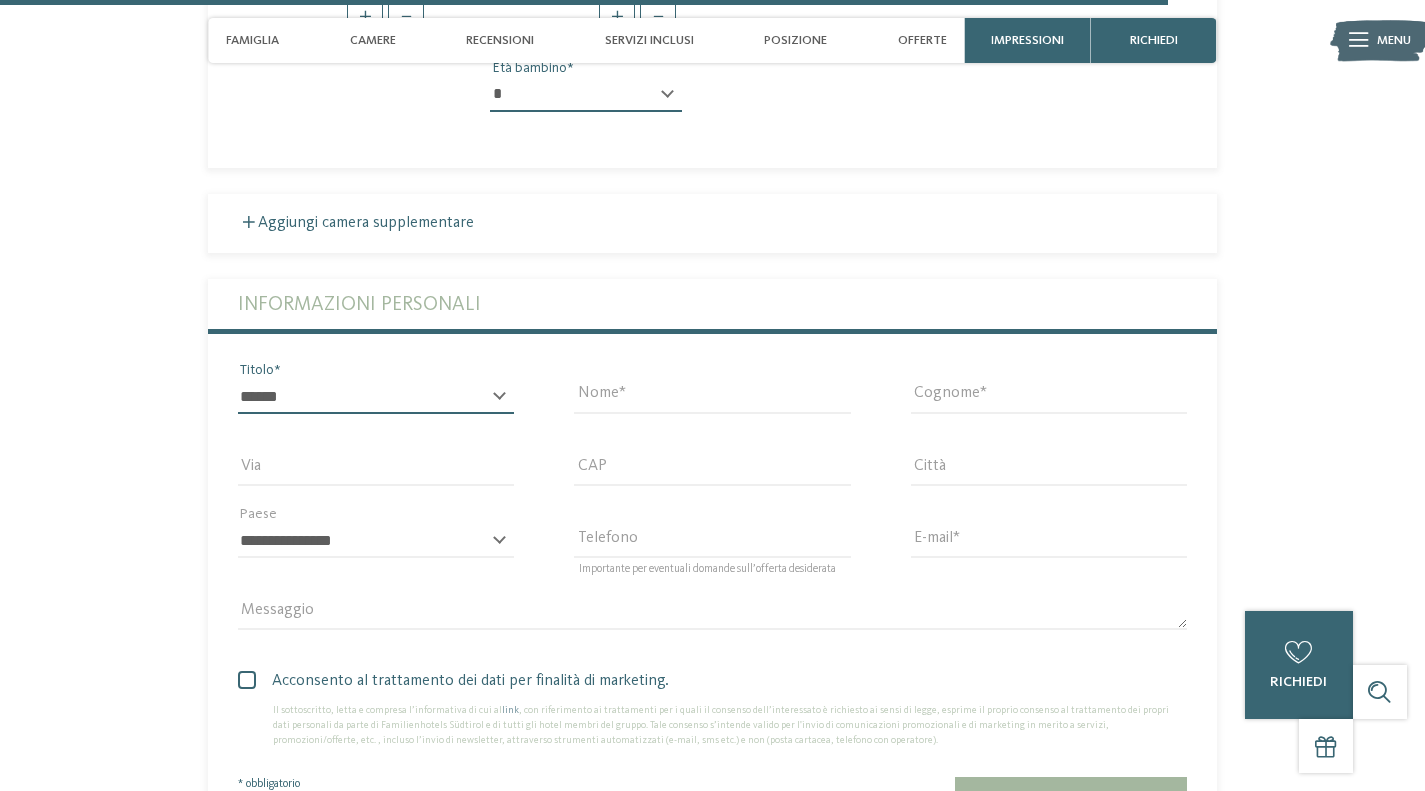 click on "* ****** ******* ******** ******" at bounding box center (376, 397) 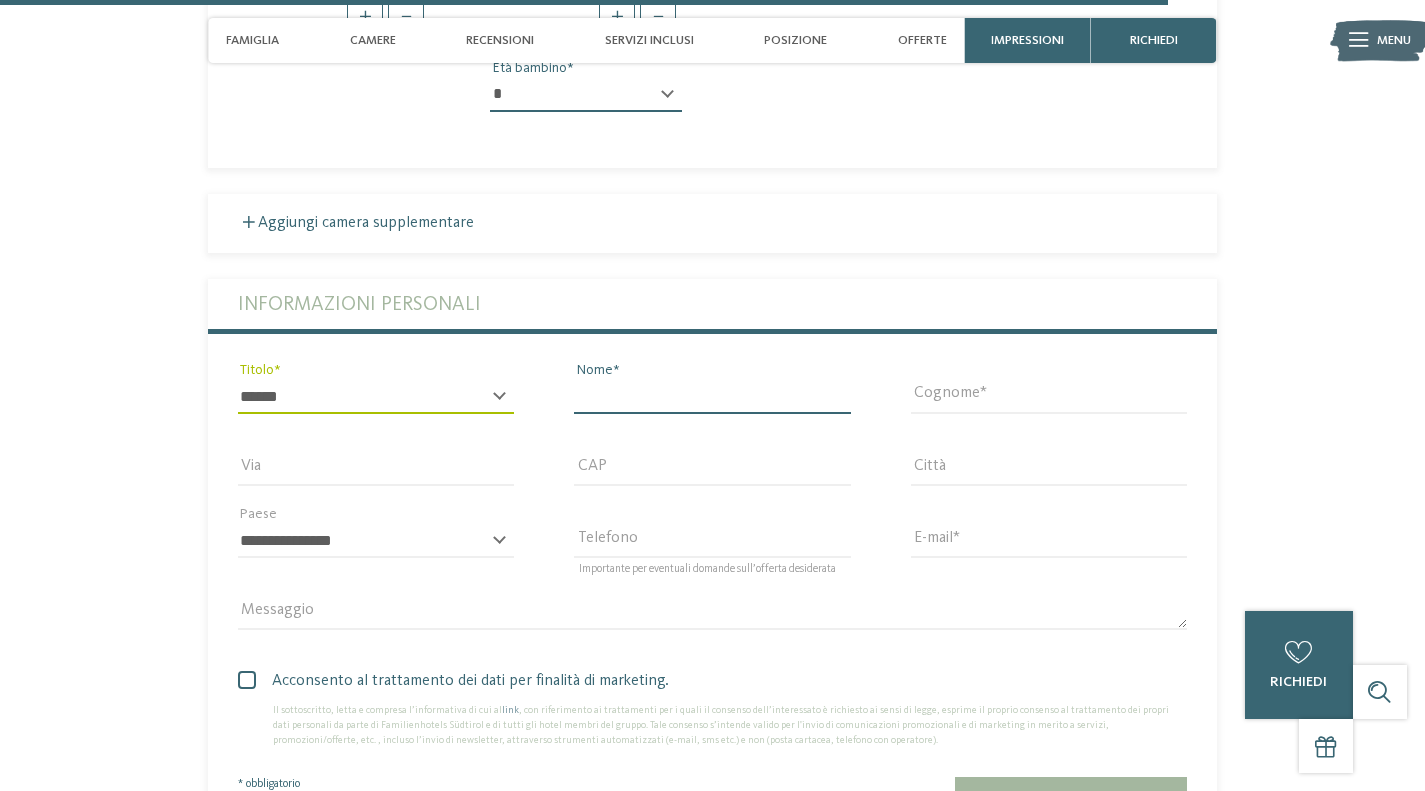 click on "Nome" at bounding box center [712, 397] 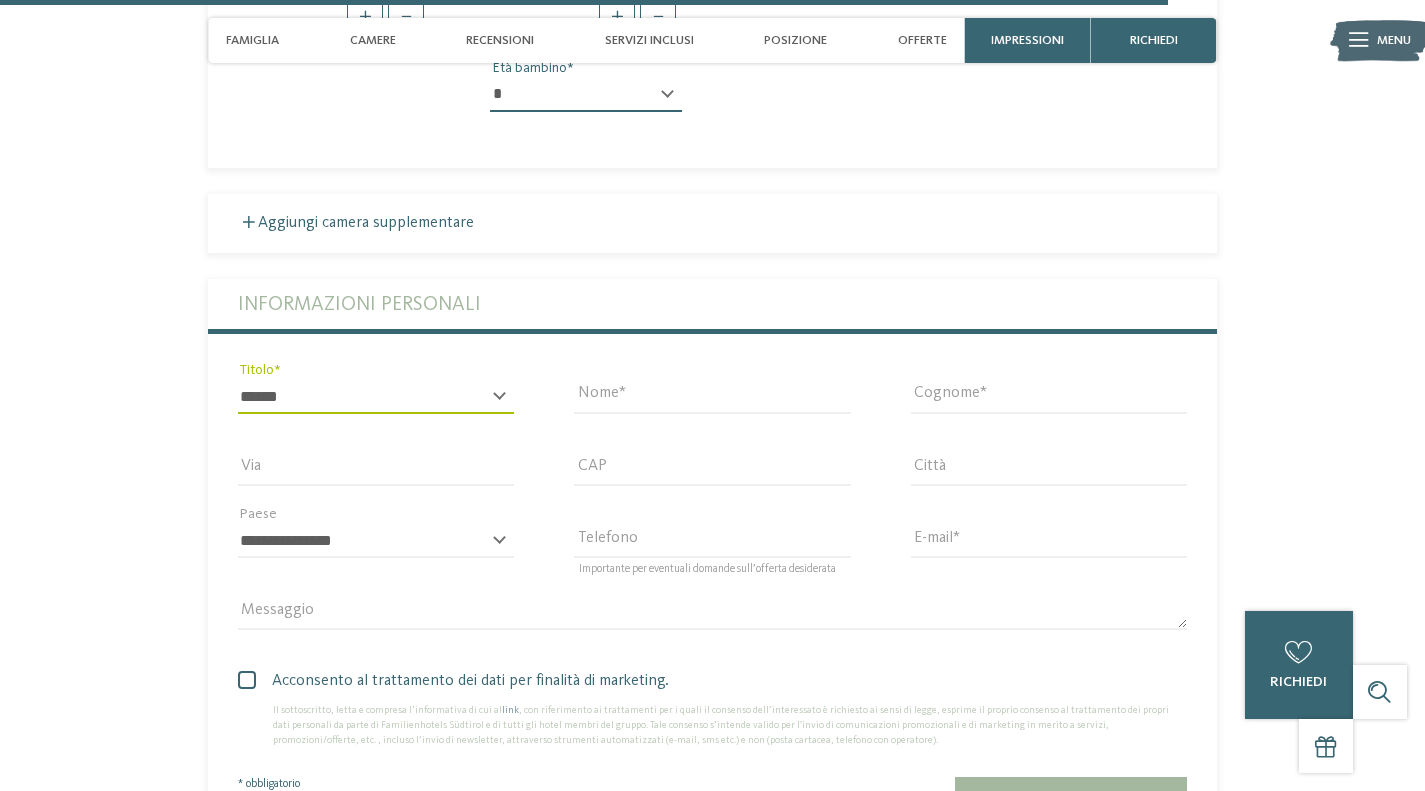 type on "*****" 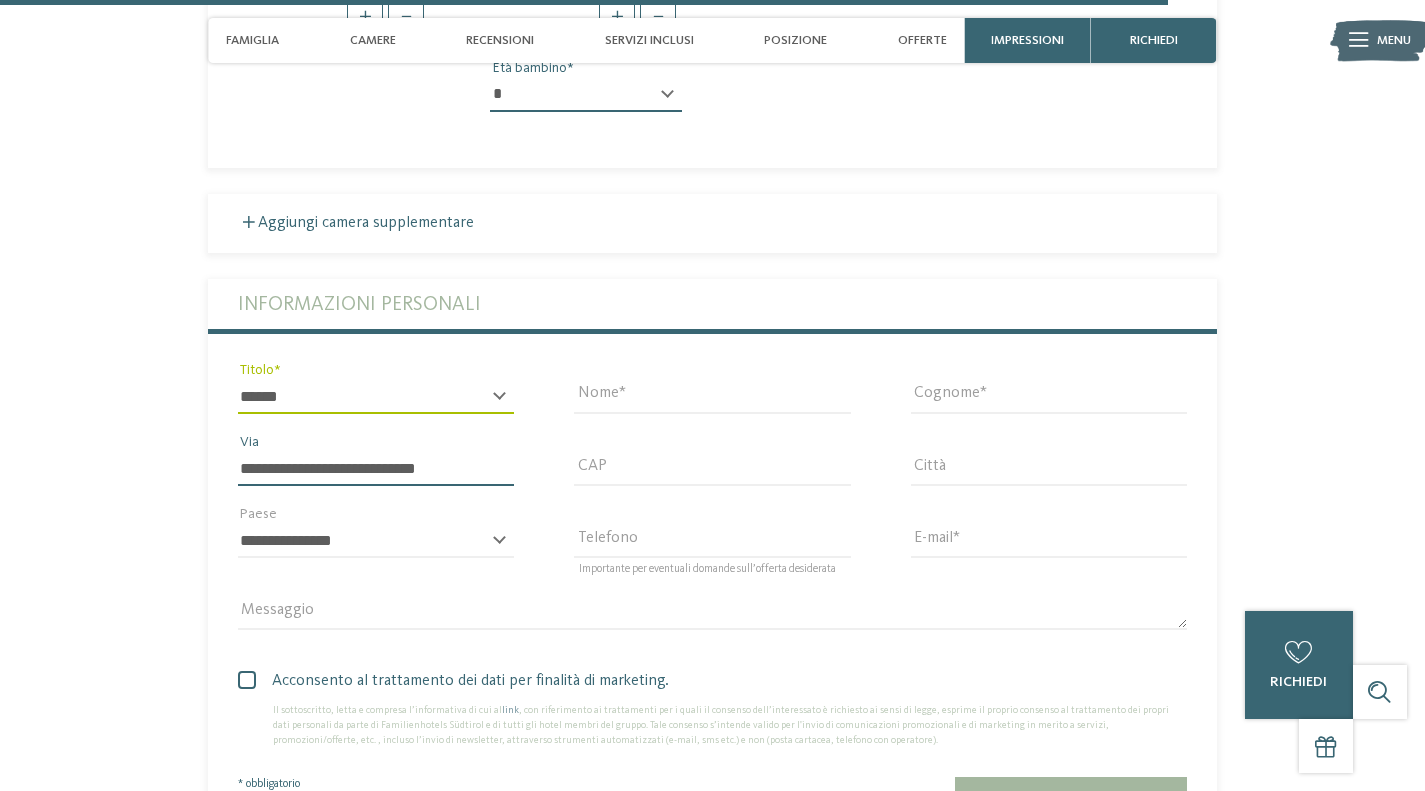type on "****" 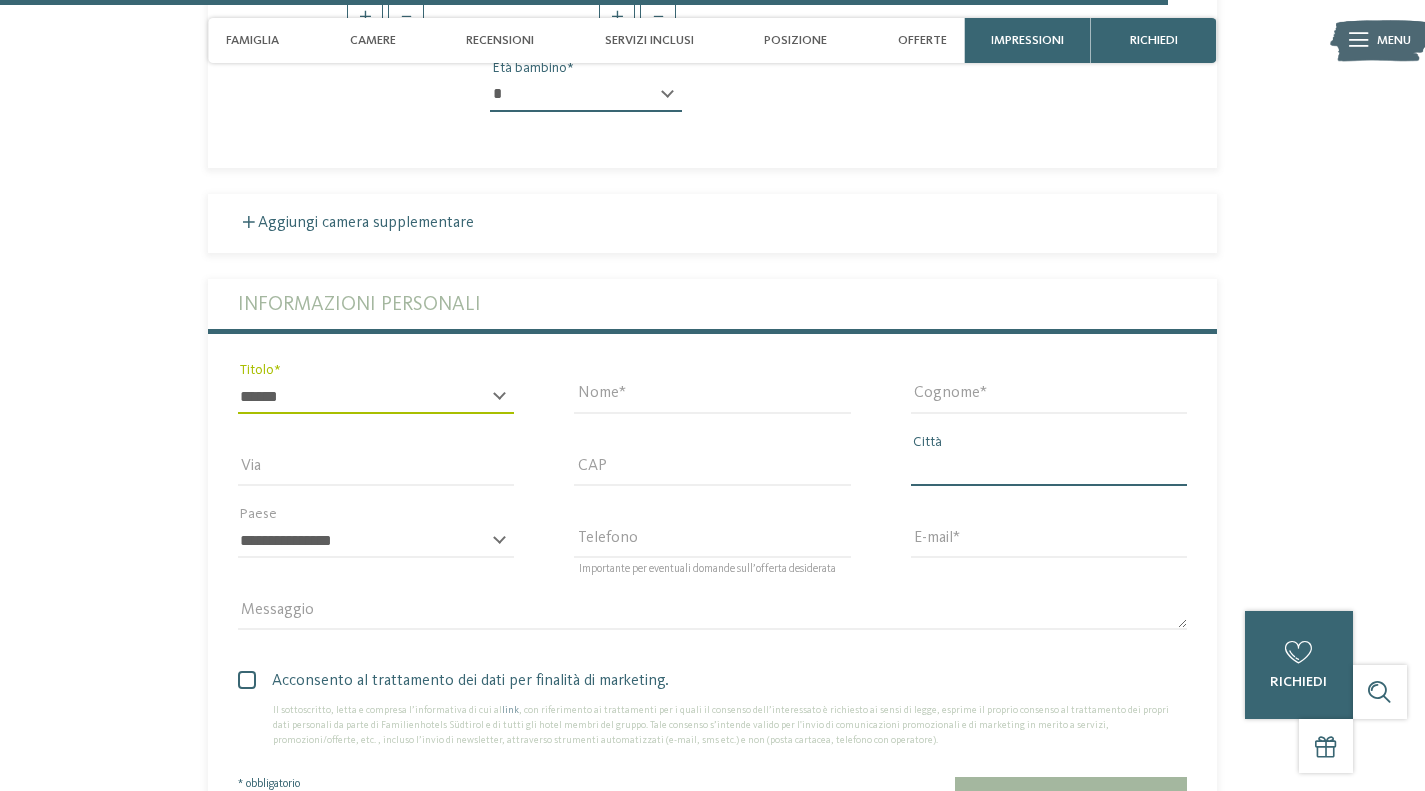type on "******" 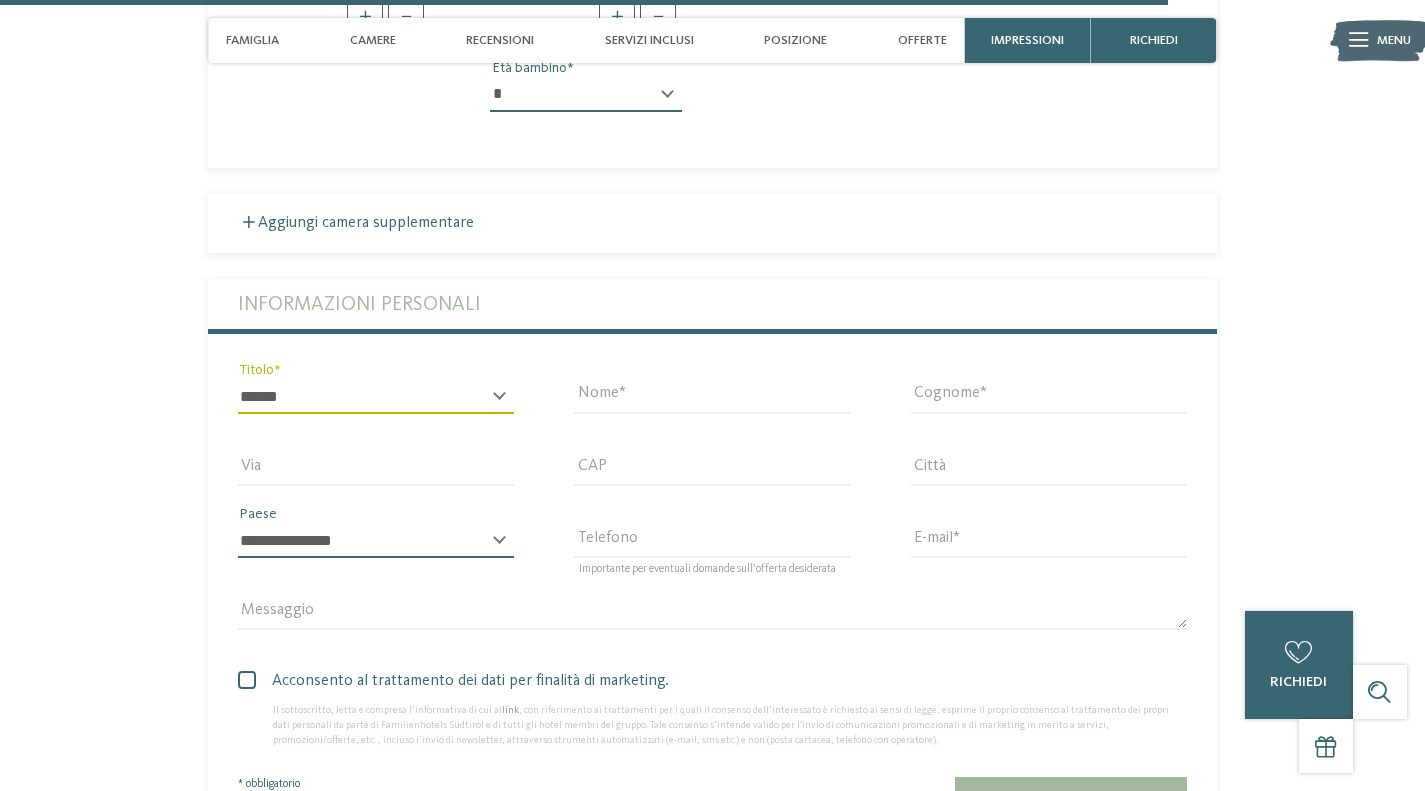 select on "**" 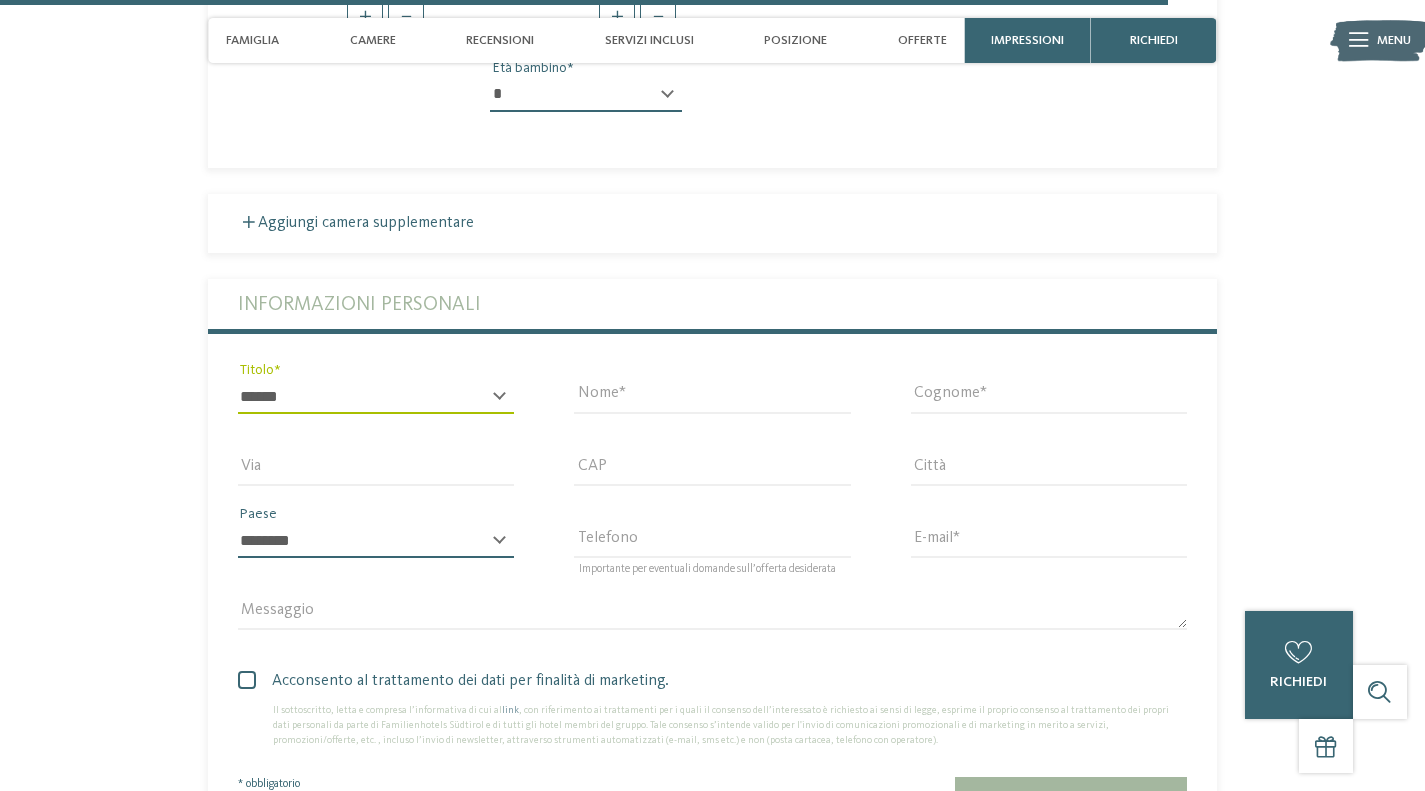 type on "**********" 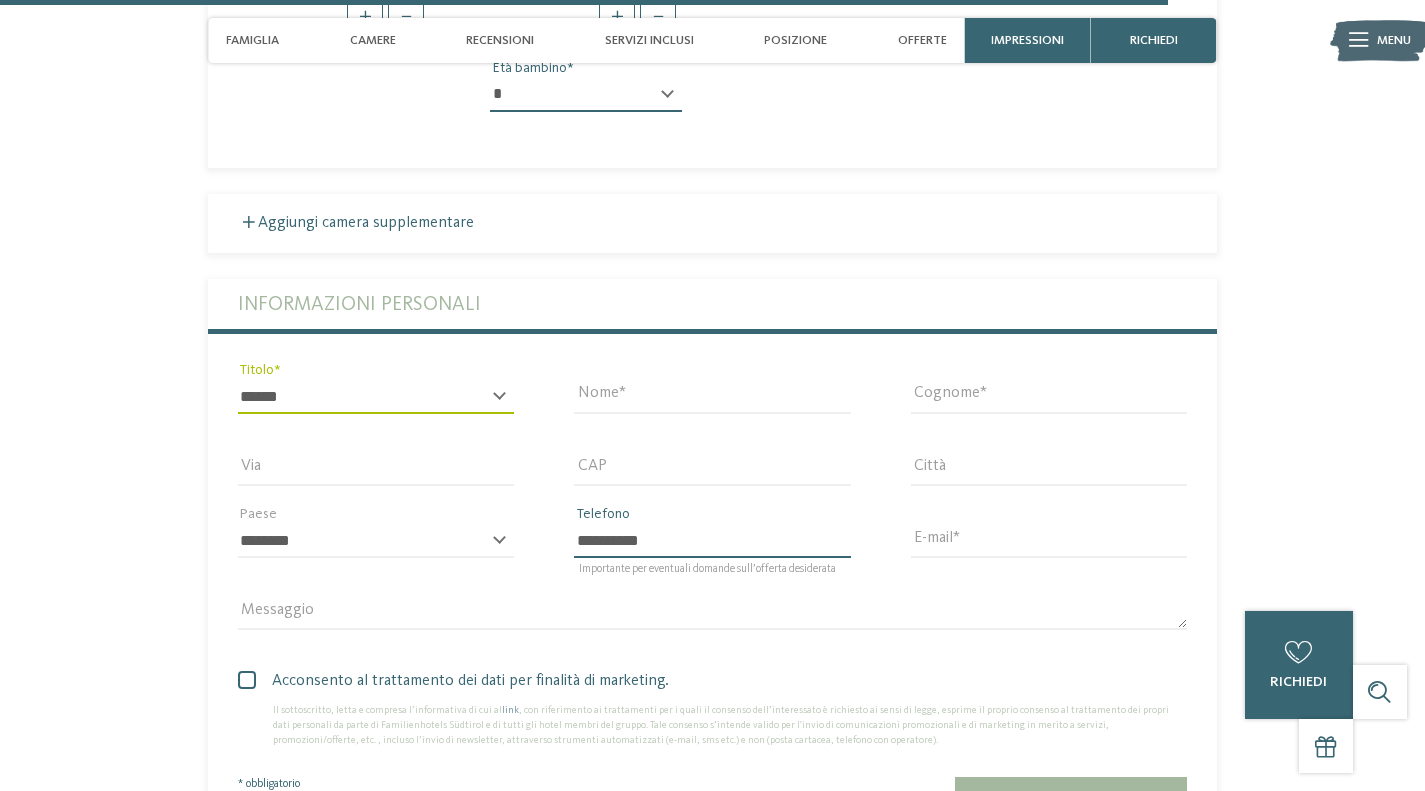 type on "**********" 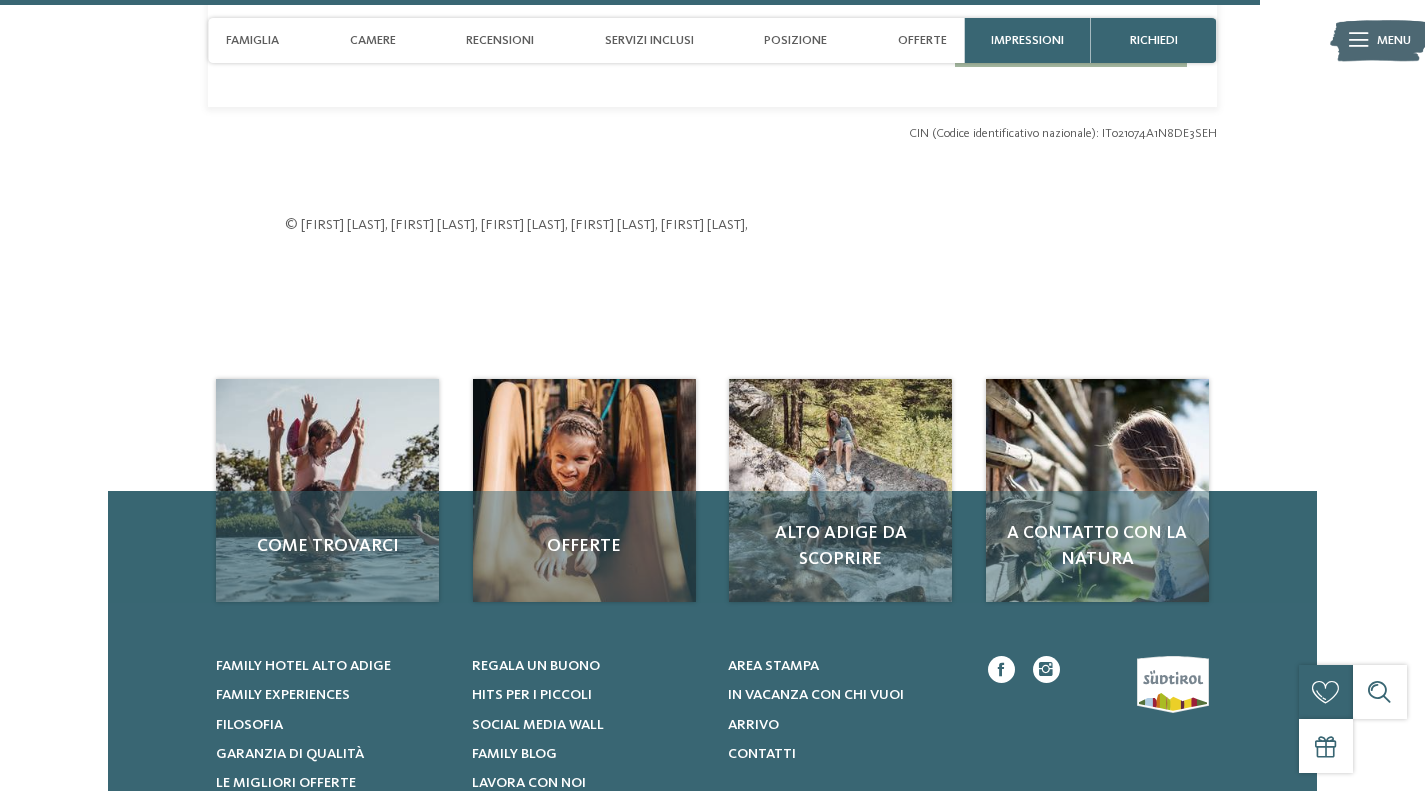 scroll, scrollTop: 5970, scrollLeft: 0, axis: vertical 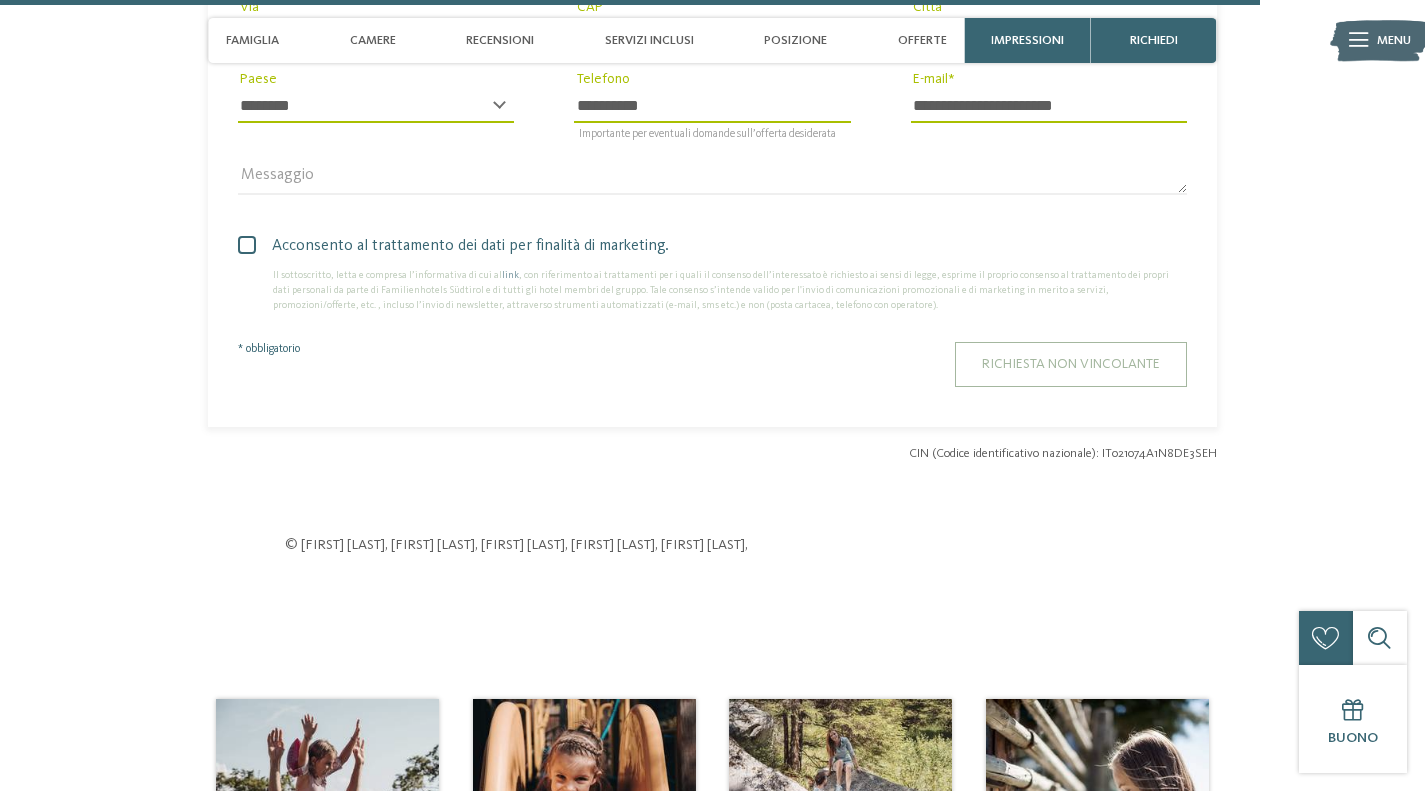 click on "Richiesta non vincolante" at bounding box center (1071, 364) 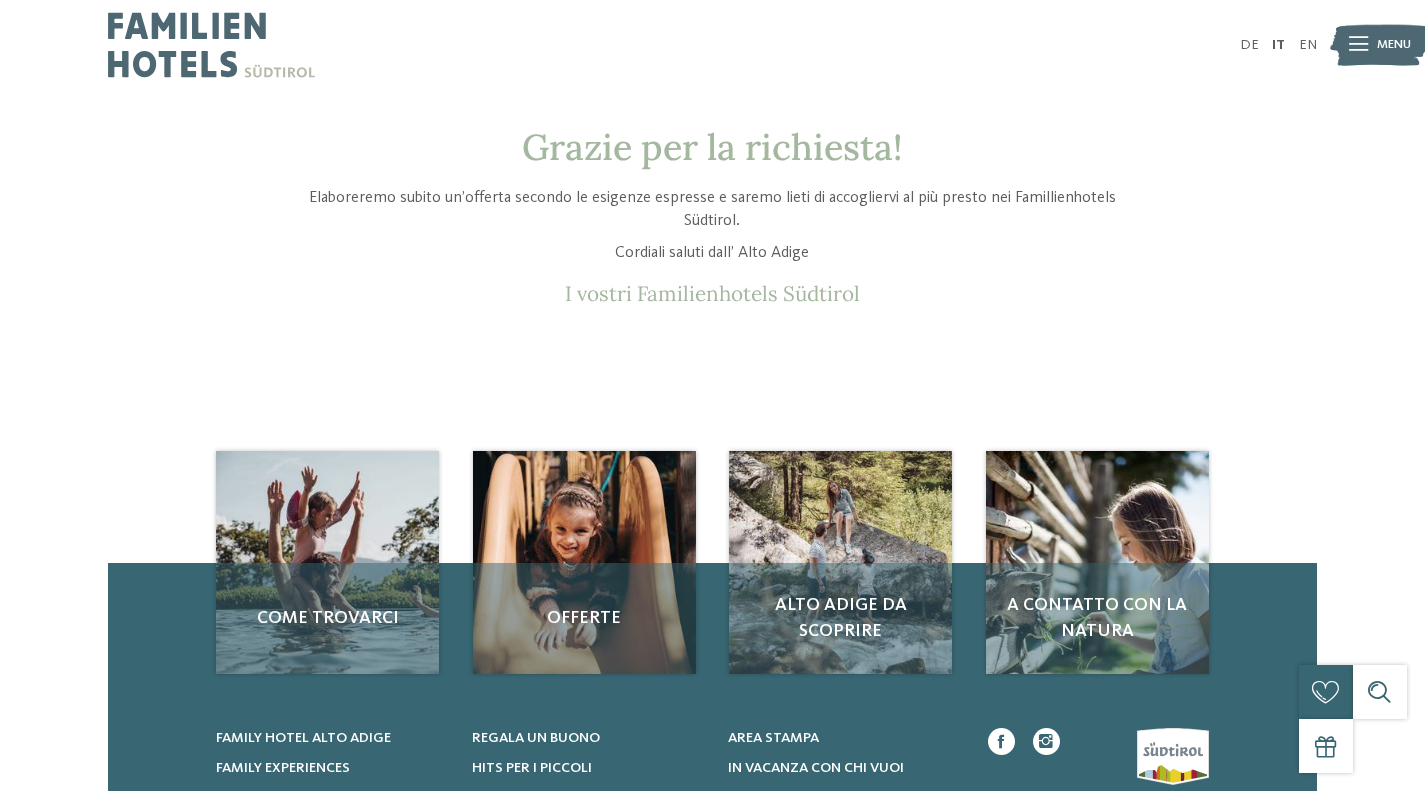 scroll, scrollTop: 0, scrollLeft: 0, axis: both 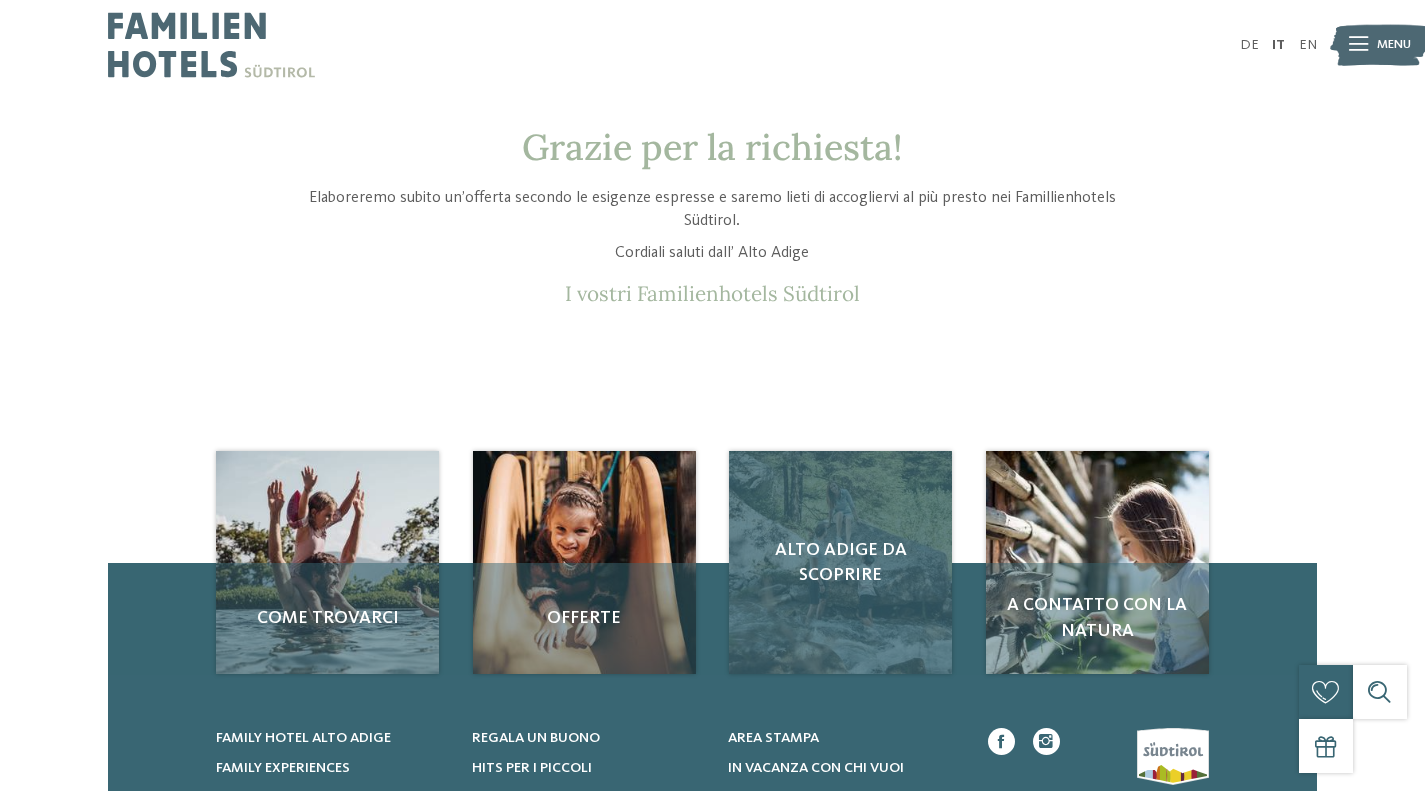 click on "Alto Adige da scoprire" at bounding box center [840, 563] 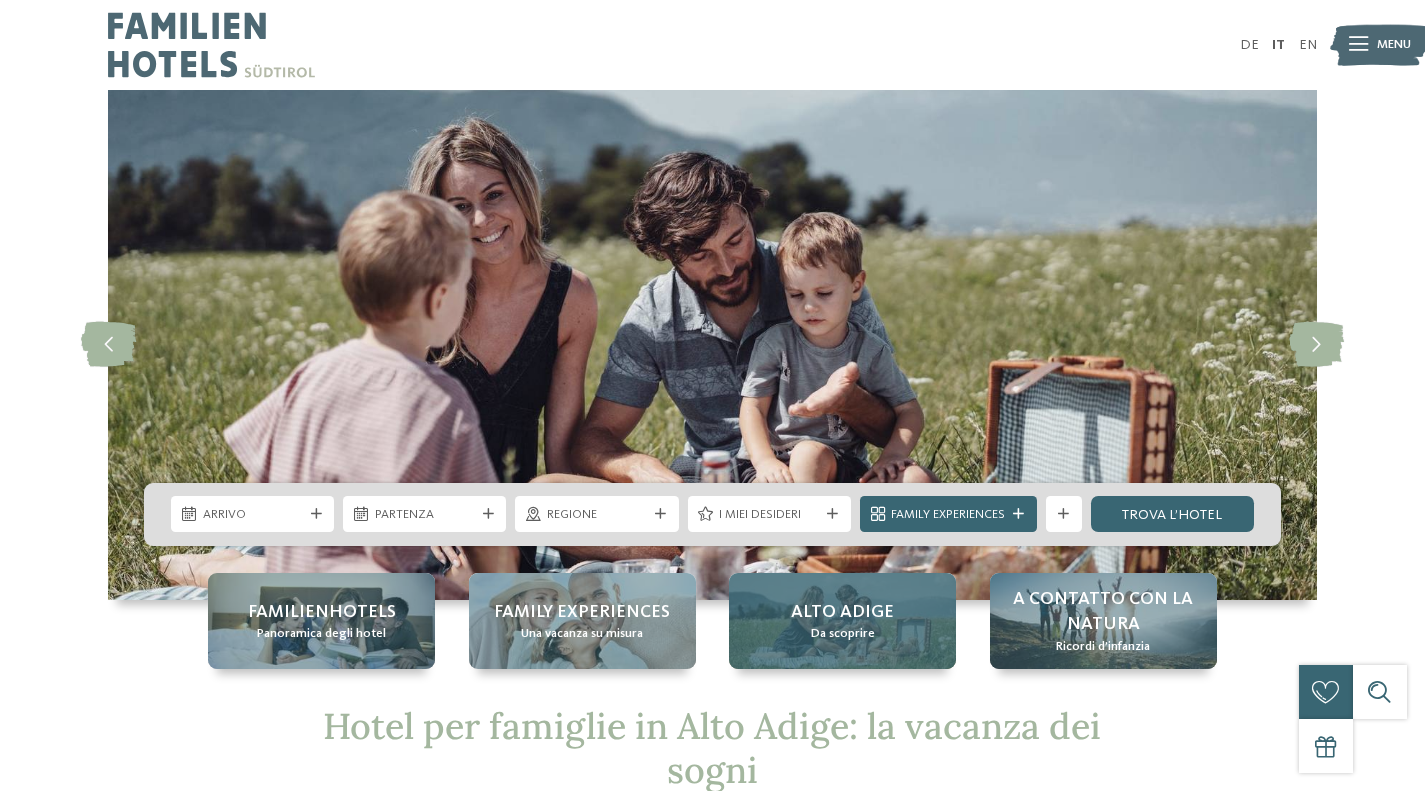 scroll, scrollTop: 0, scrollLeft: 0, axis: both 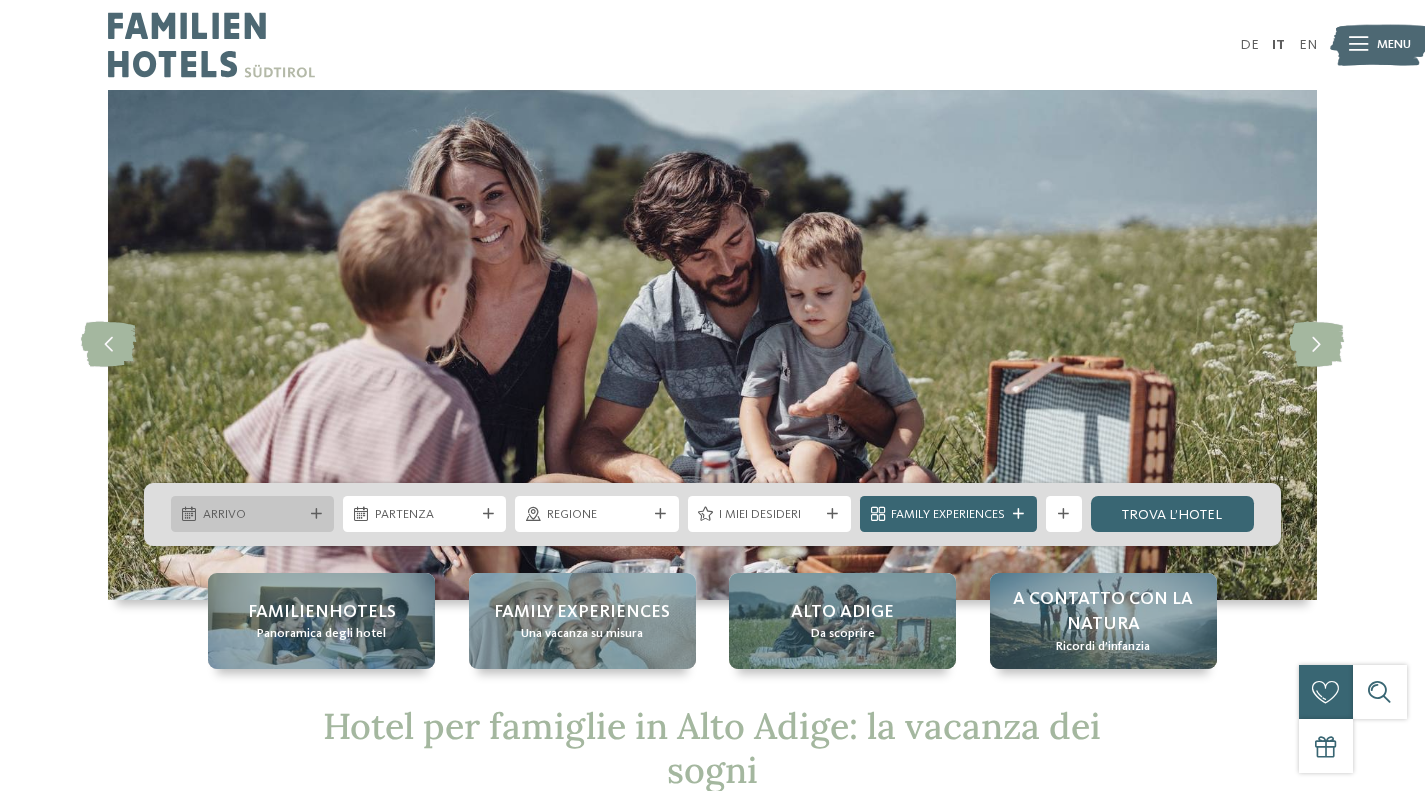 click on "Arrivo" at bounding box center [252, 514] 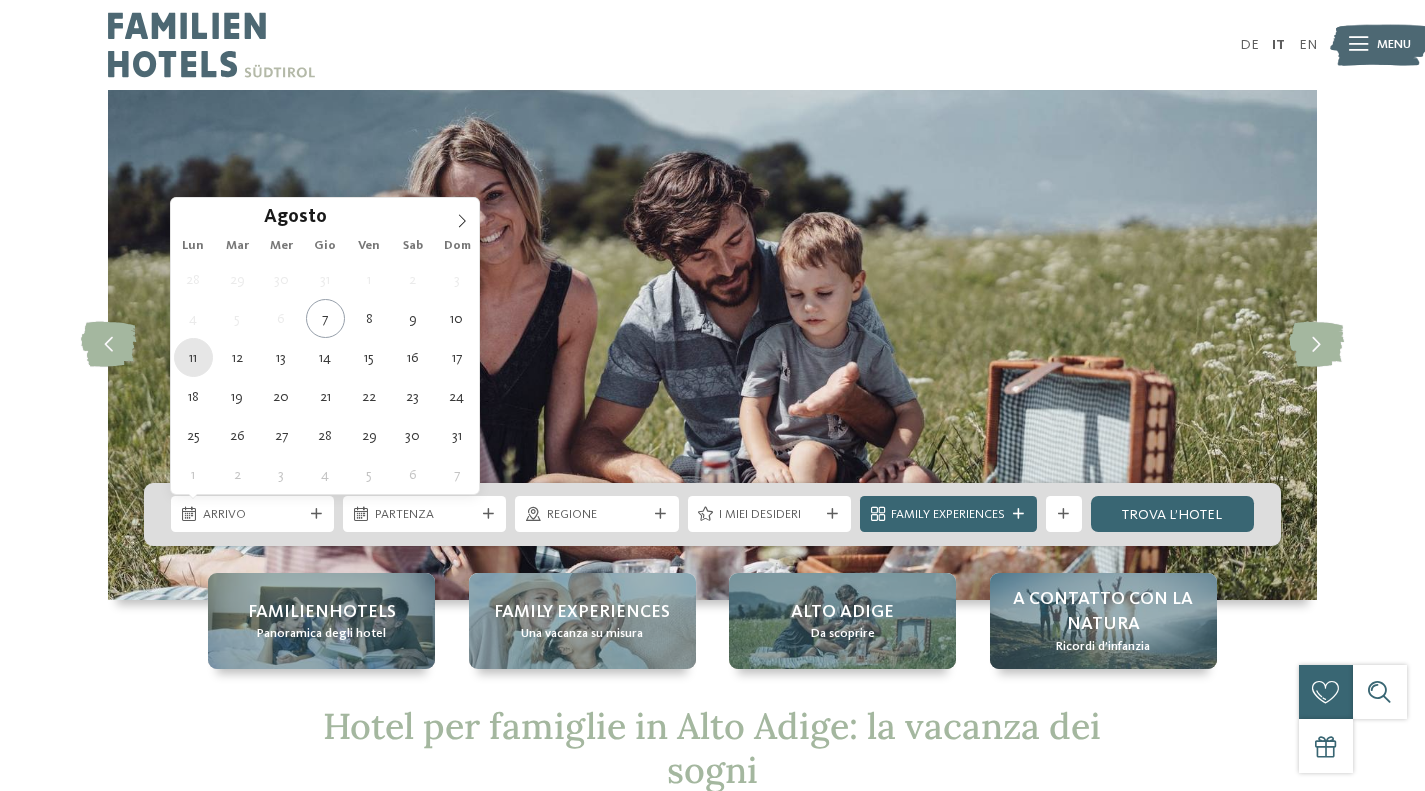 type on "11.08.2025" 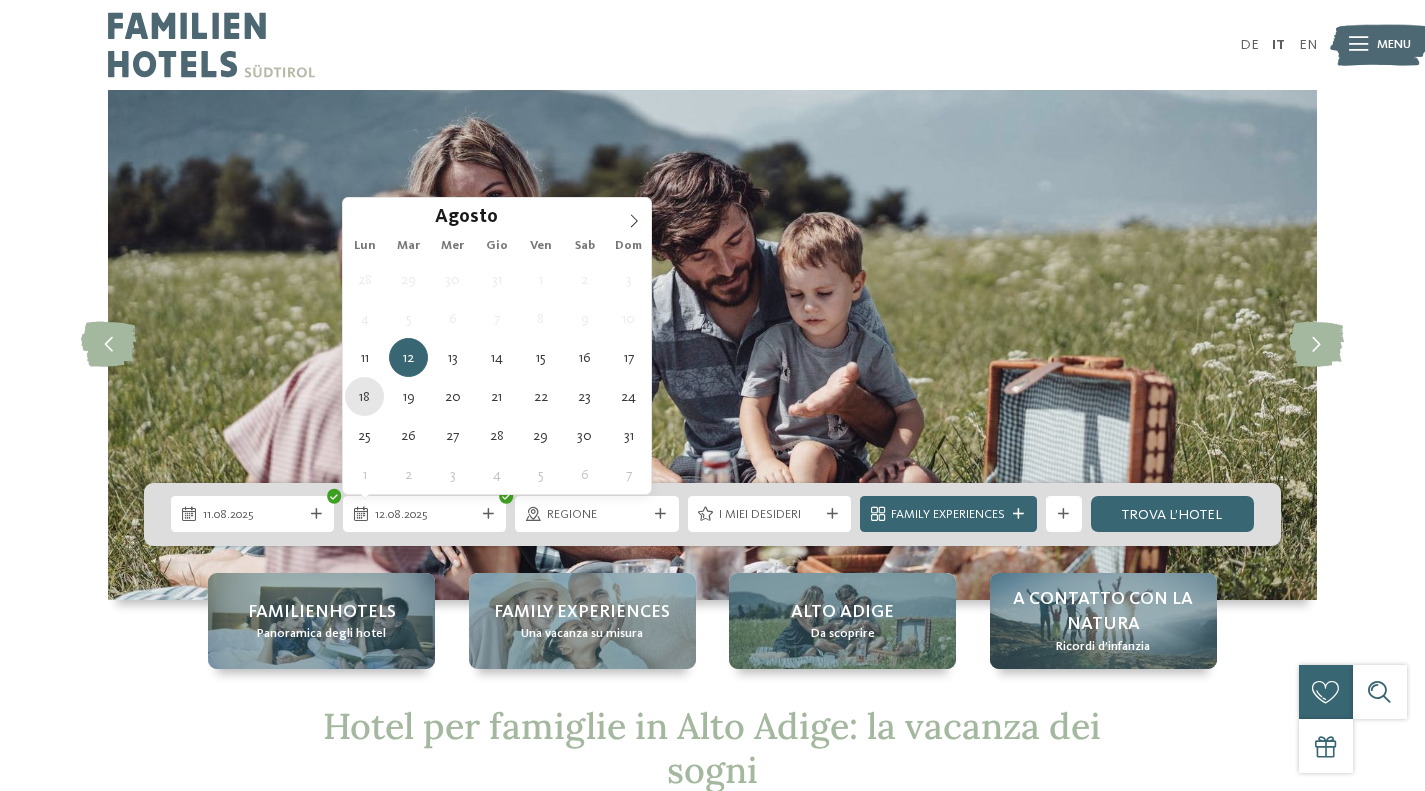 type on "18.08.2025" 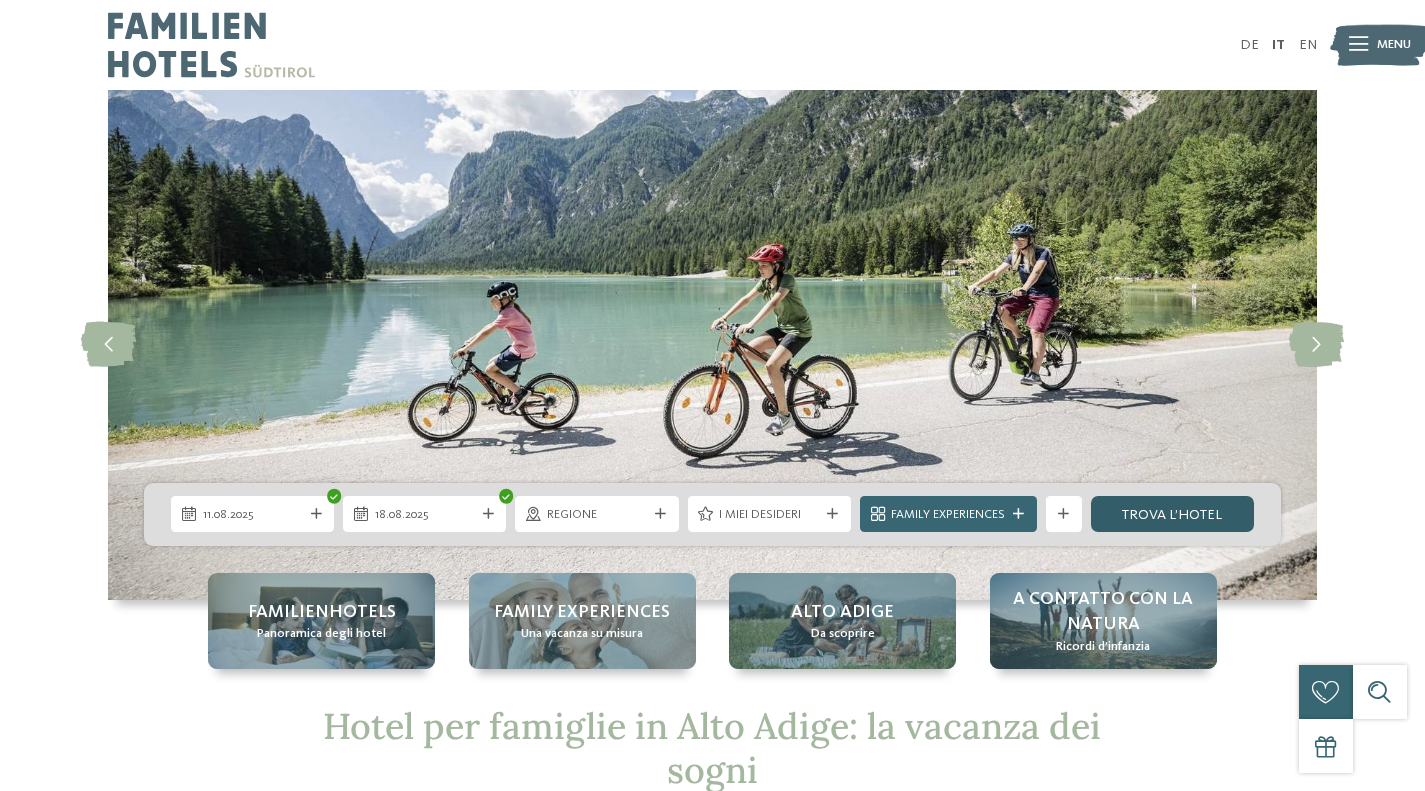 click on "trova l’hotel" at bounding box center [1172, 514] 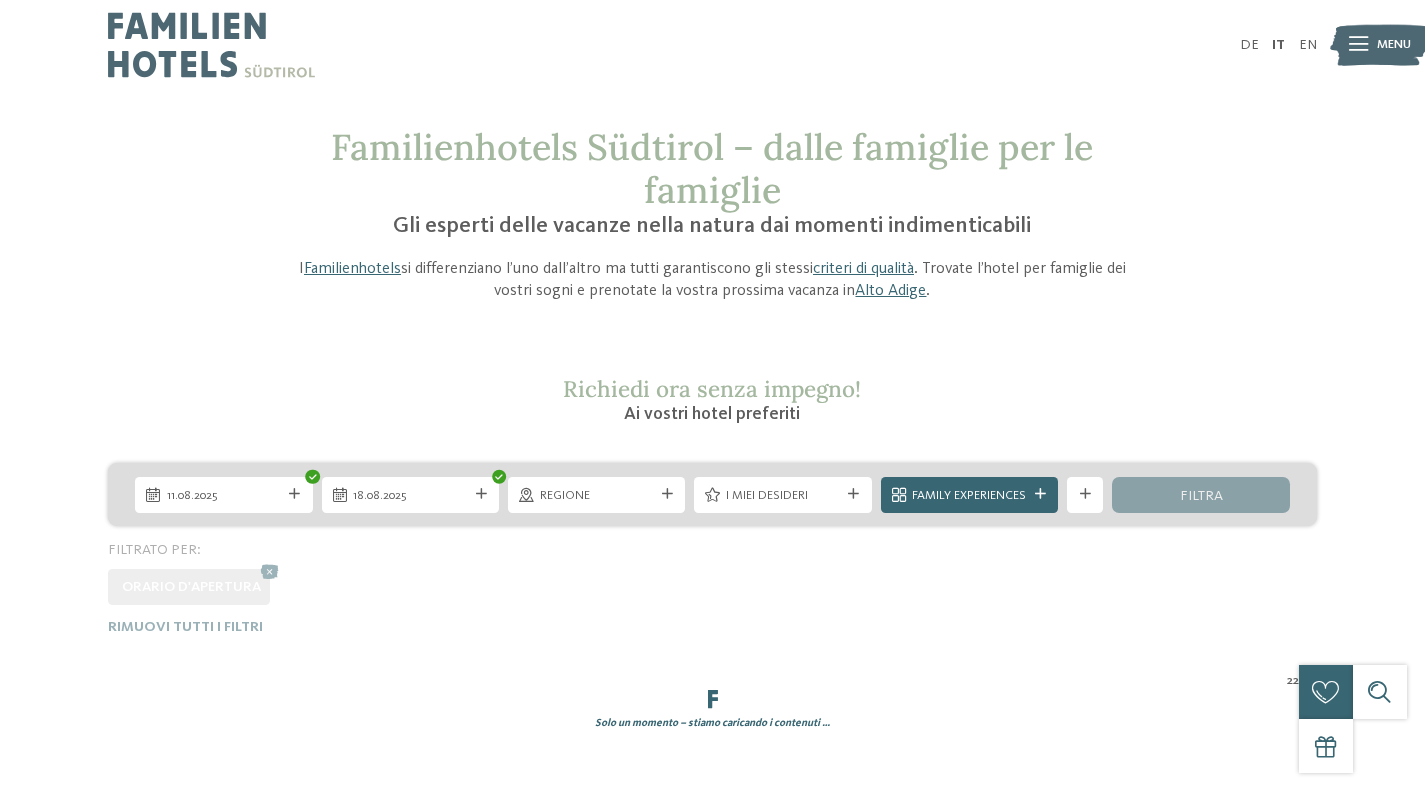 scroll, scrollTop: 0, scrollLeft: 0, axis: both 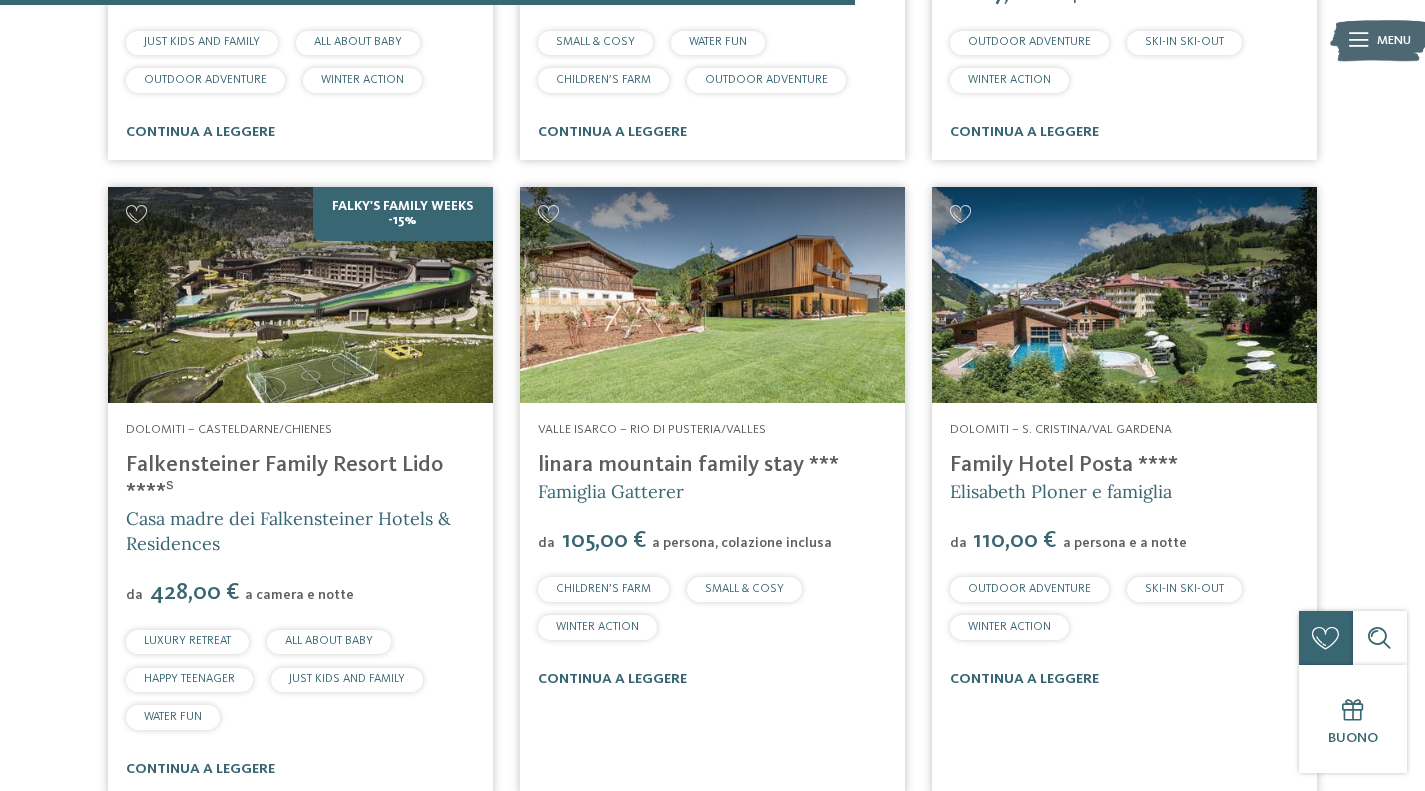 click at bounding box center (712, 295) 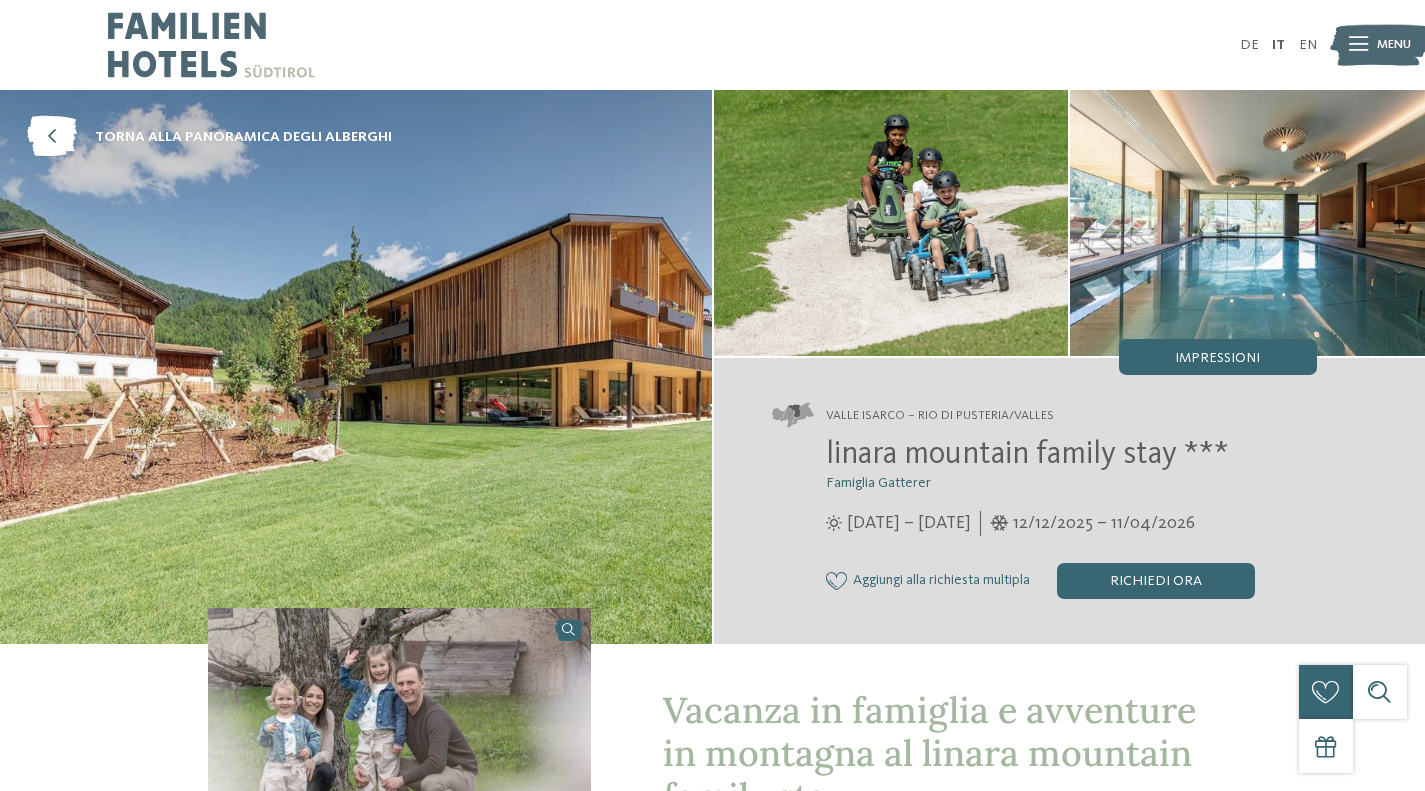 scroll, scrollTop: 0, scrollLeft: 0, axis: both 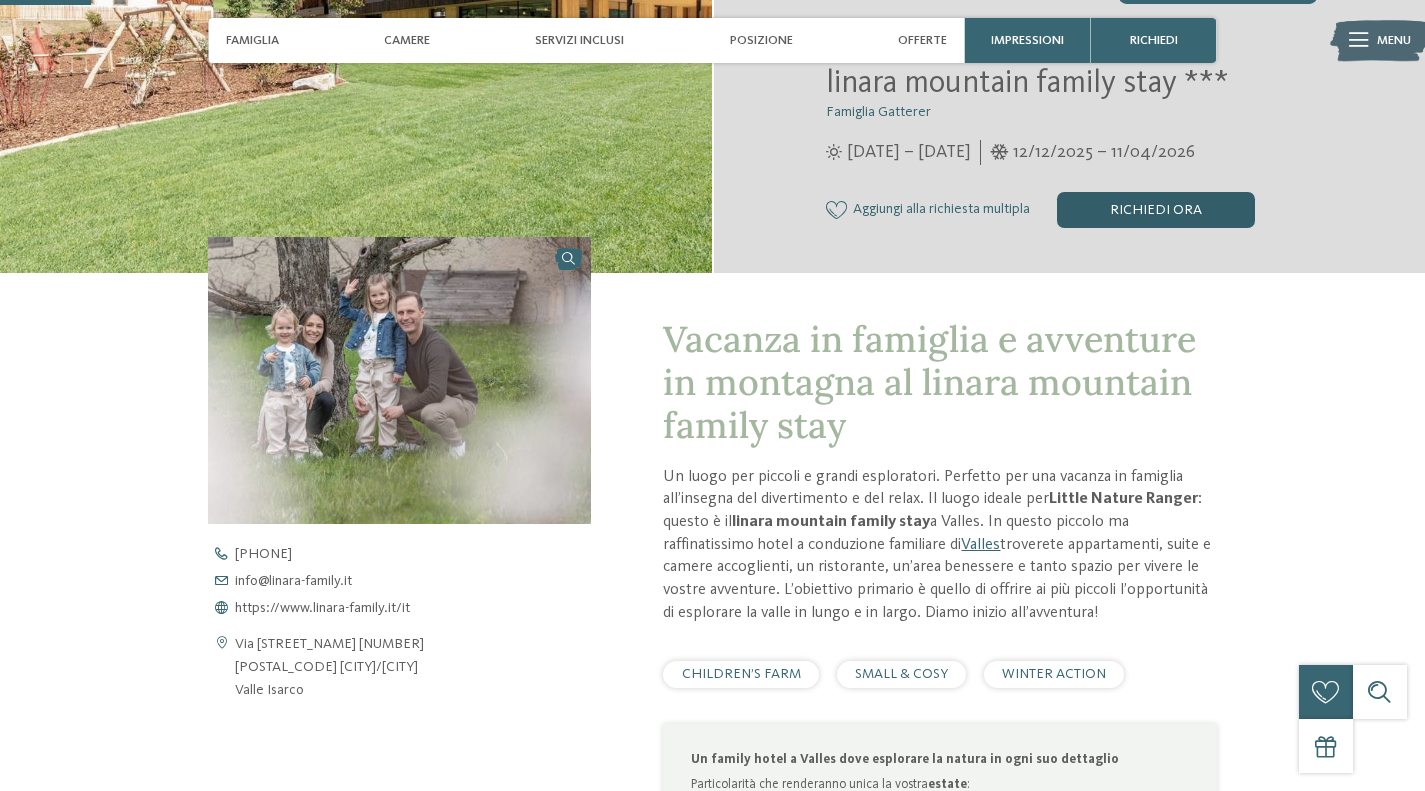 click on "Richiedi ora" at bounding box center [1156, 210] 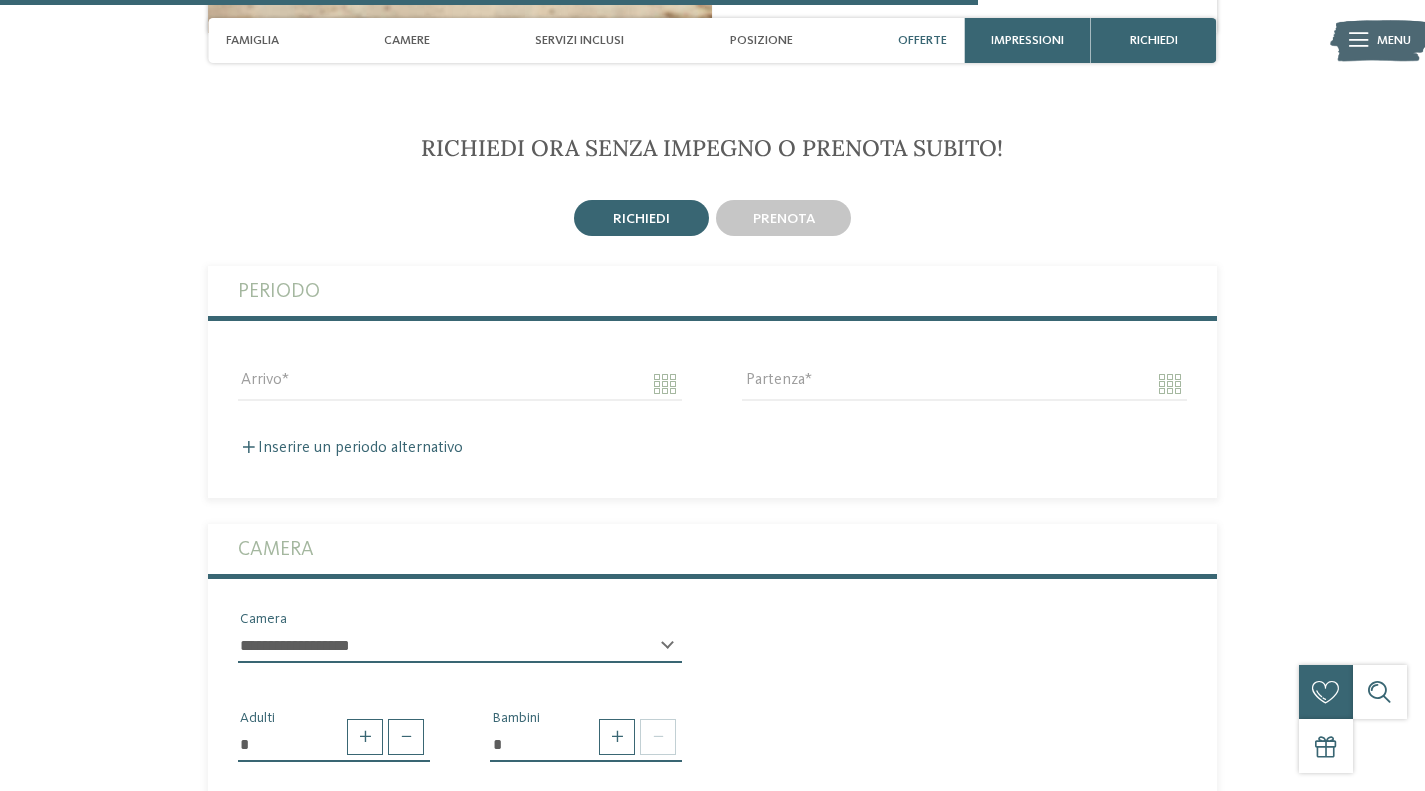 scroll, scrollTop: 3984, scrollLeft: 0, axis: vertical 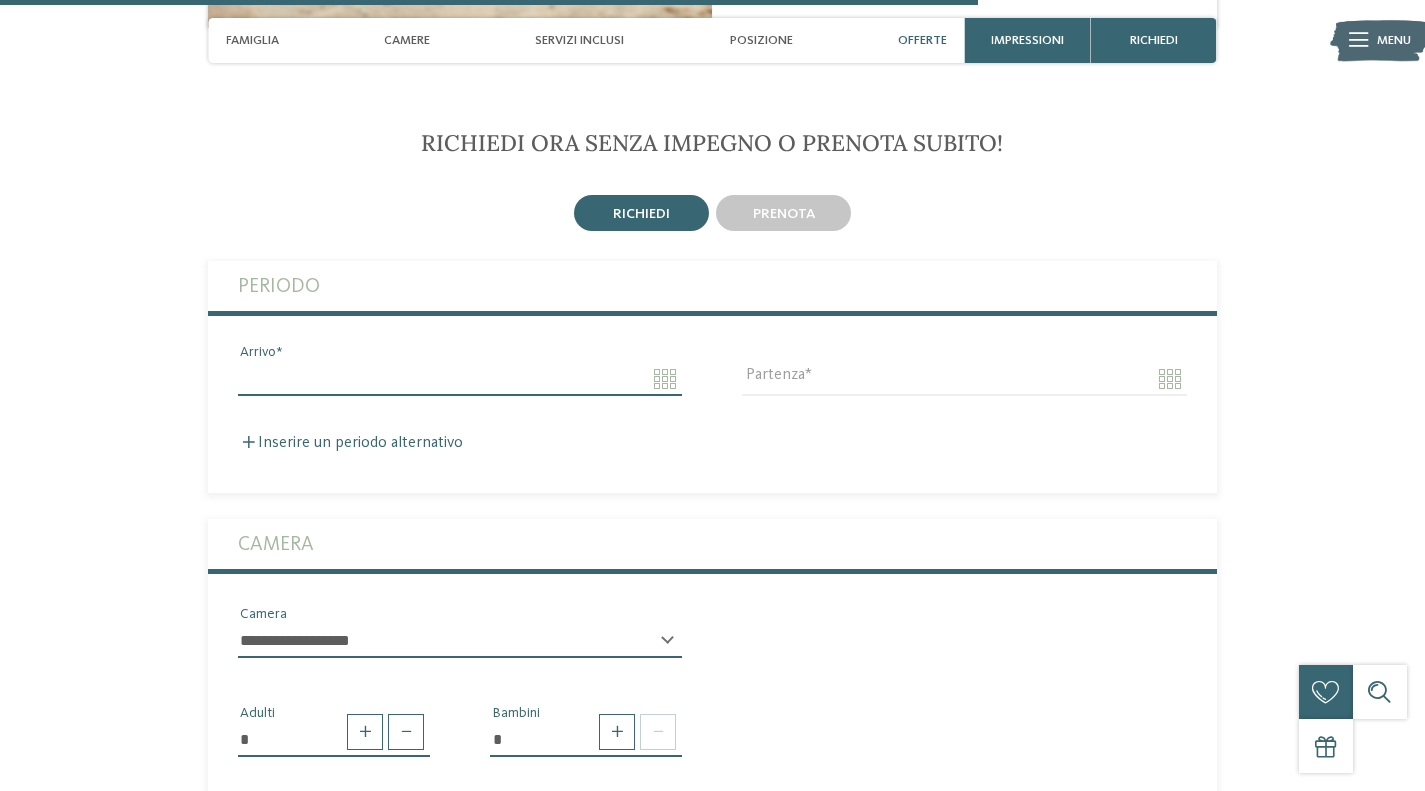 click on "Arrivo" at bounding box center [460, 379] 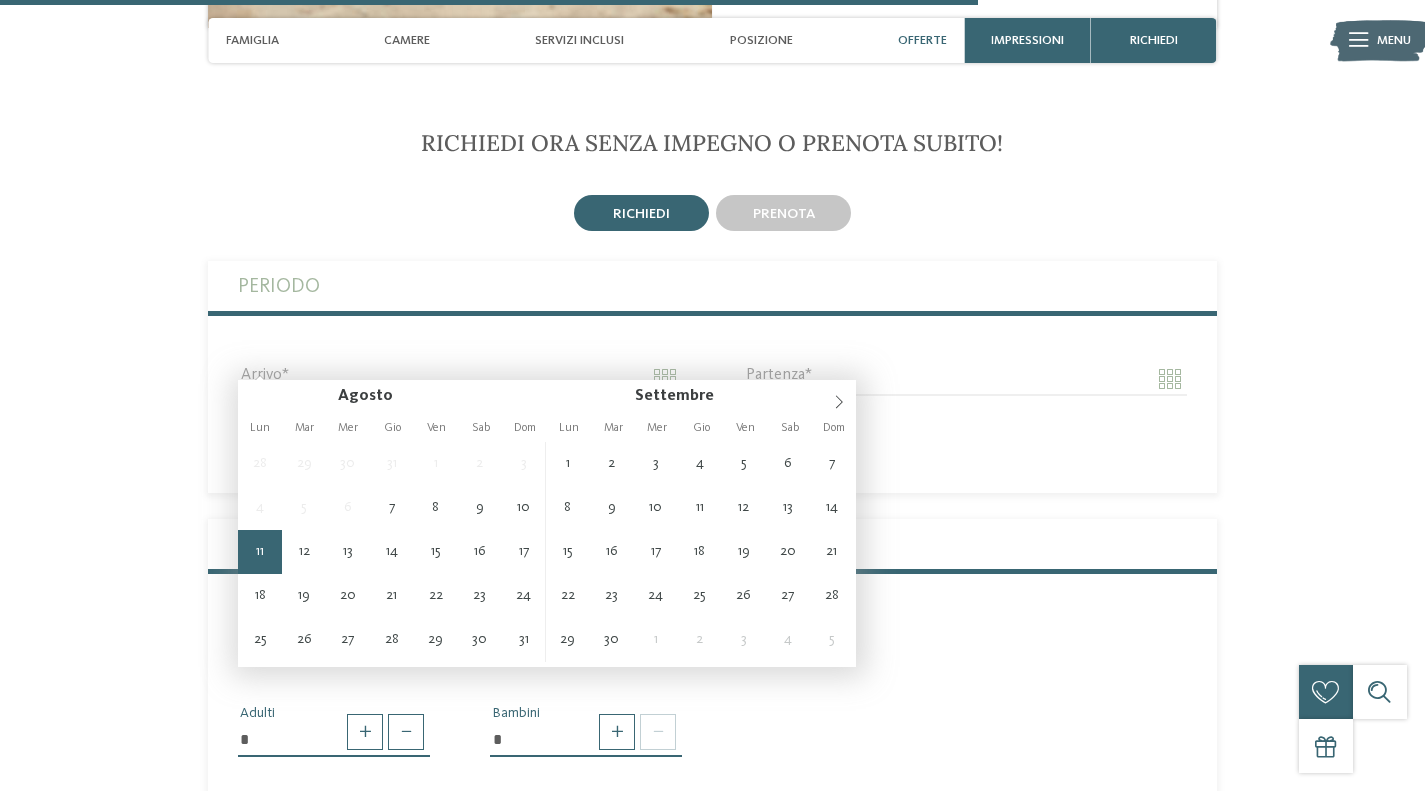 type on "**********" 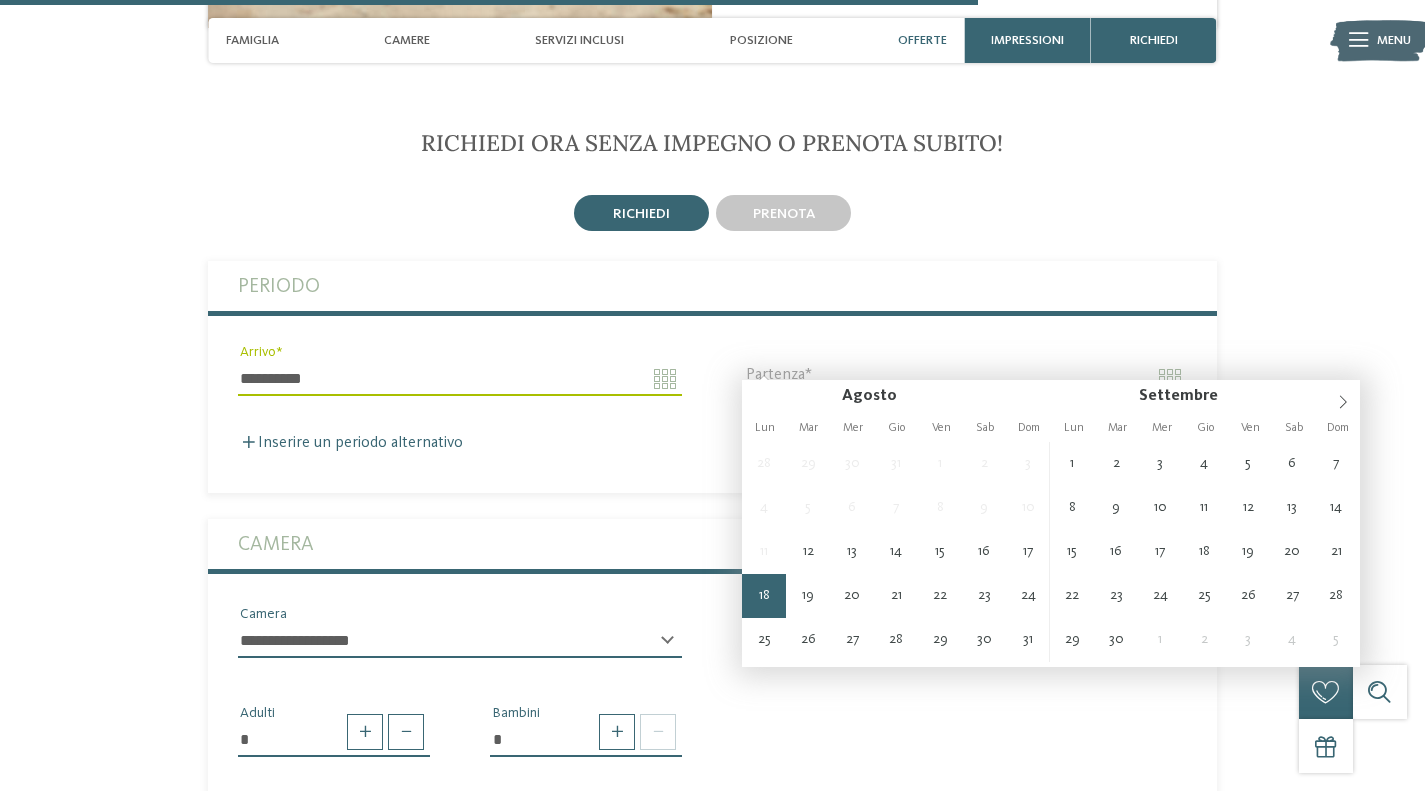 type on "**********" 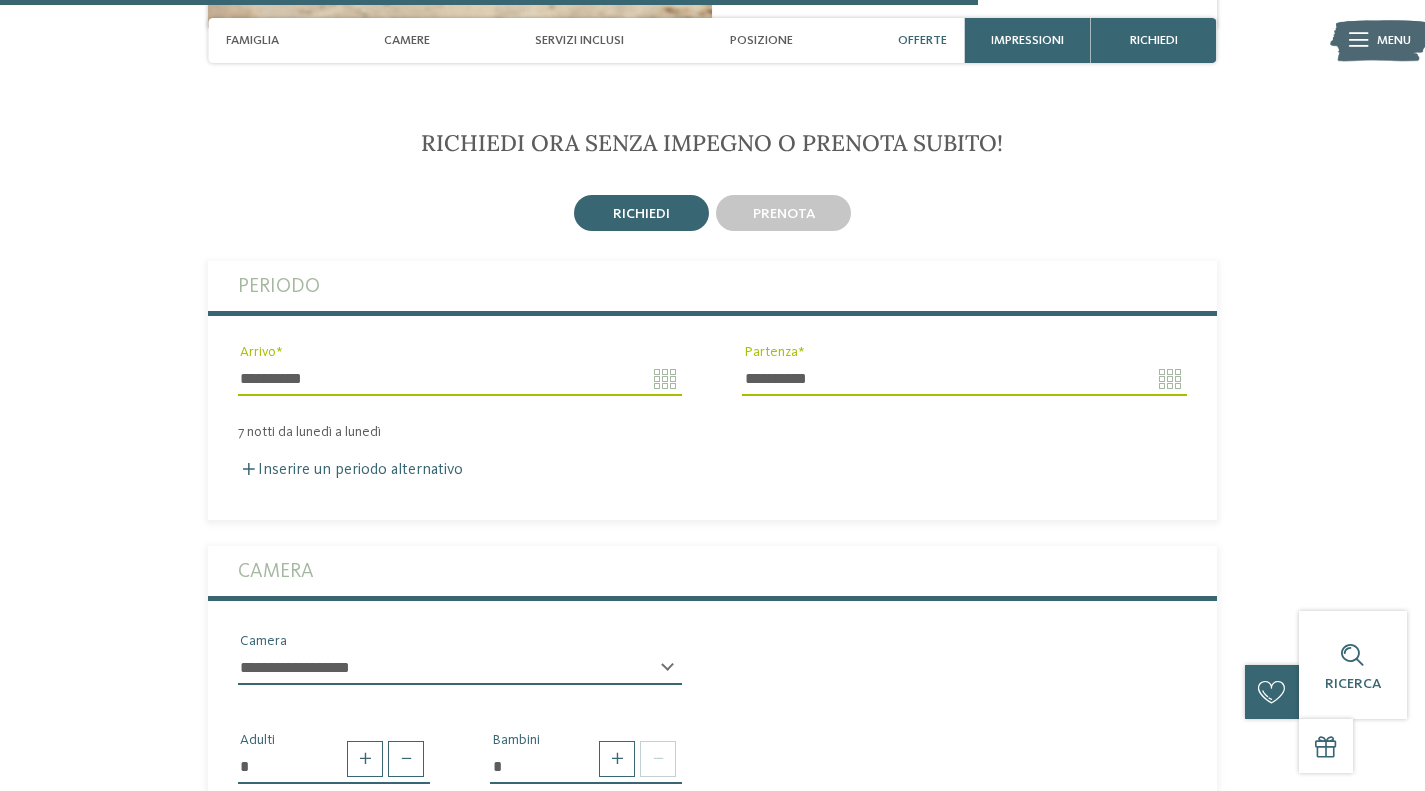 click on "**********" at bounding box center (460, 668) 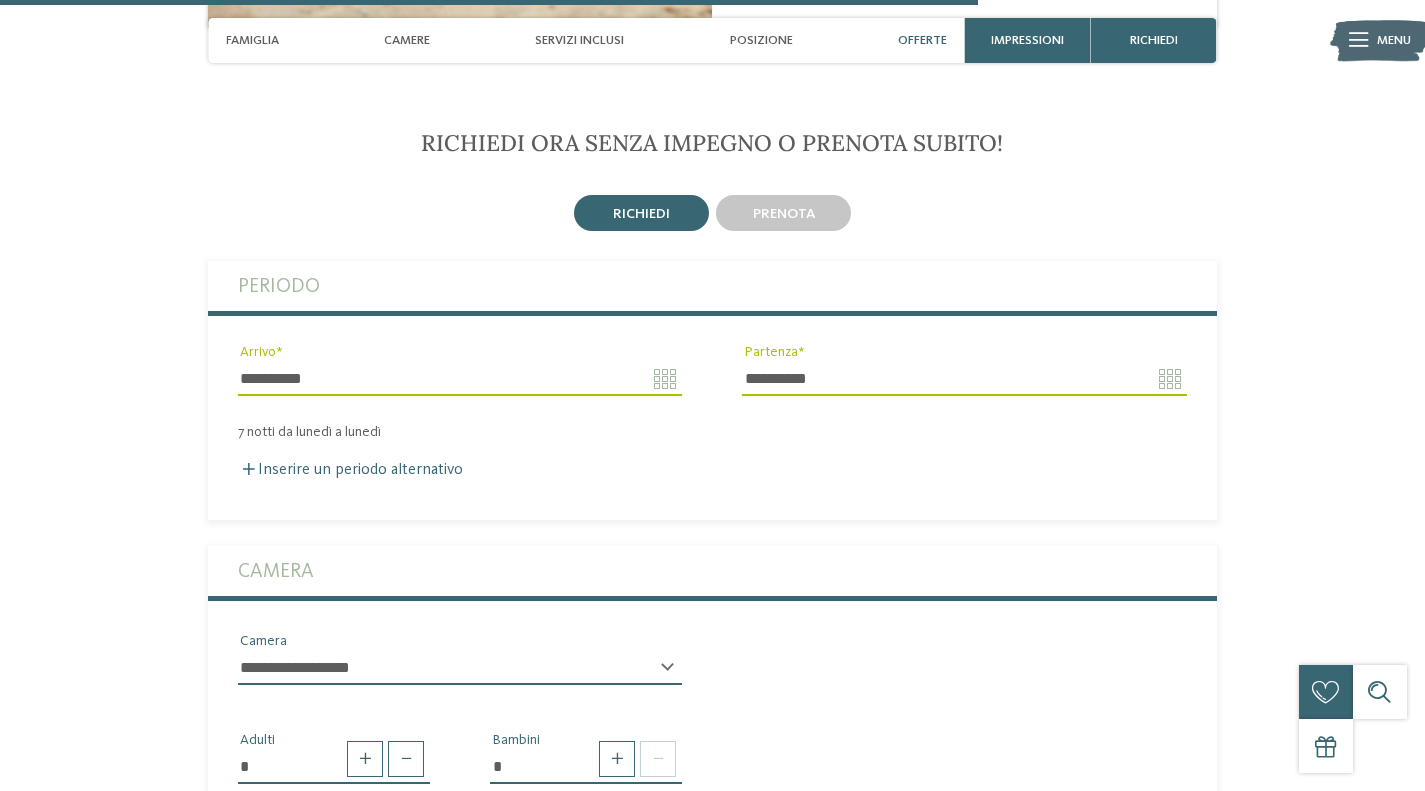 click on "**********" at bounding box center (712, 666) 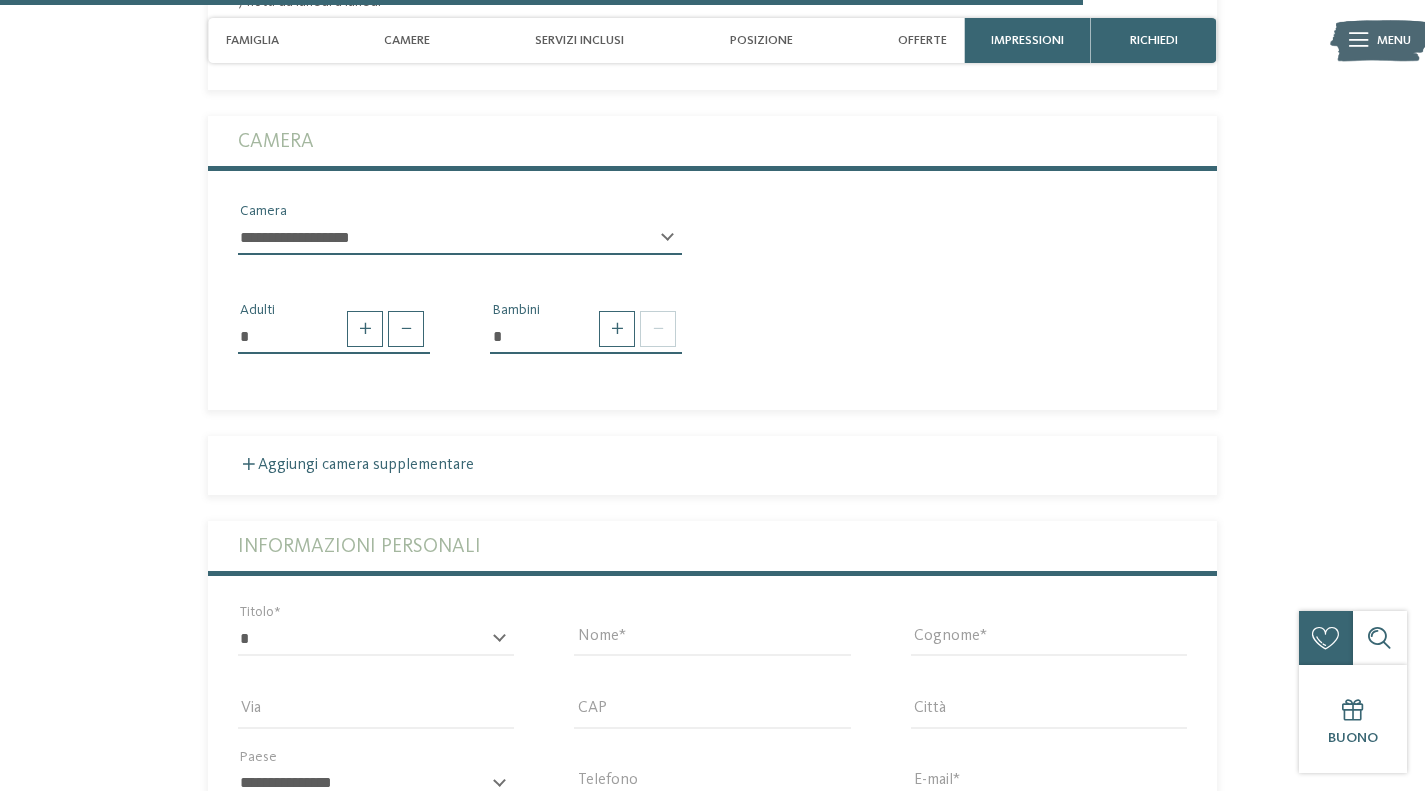 scroll, scrollTop: 4436, scrollLeft: 0, axis: vertical 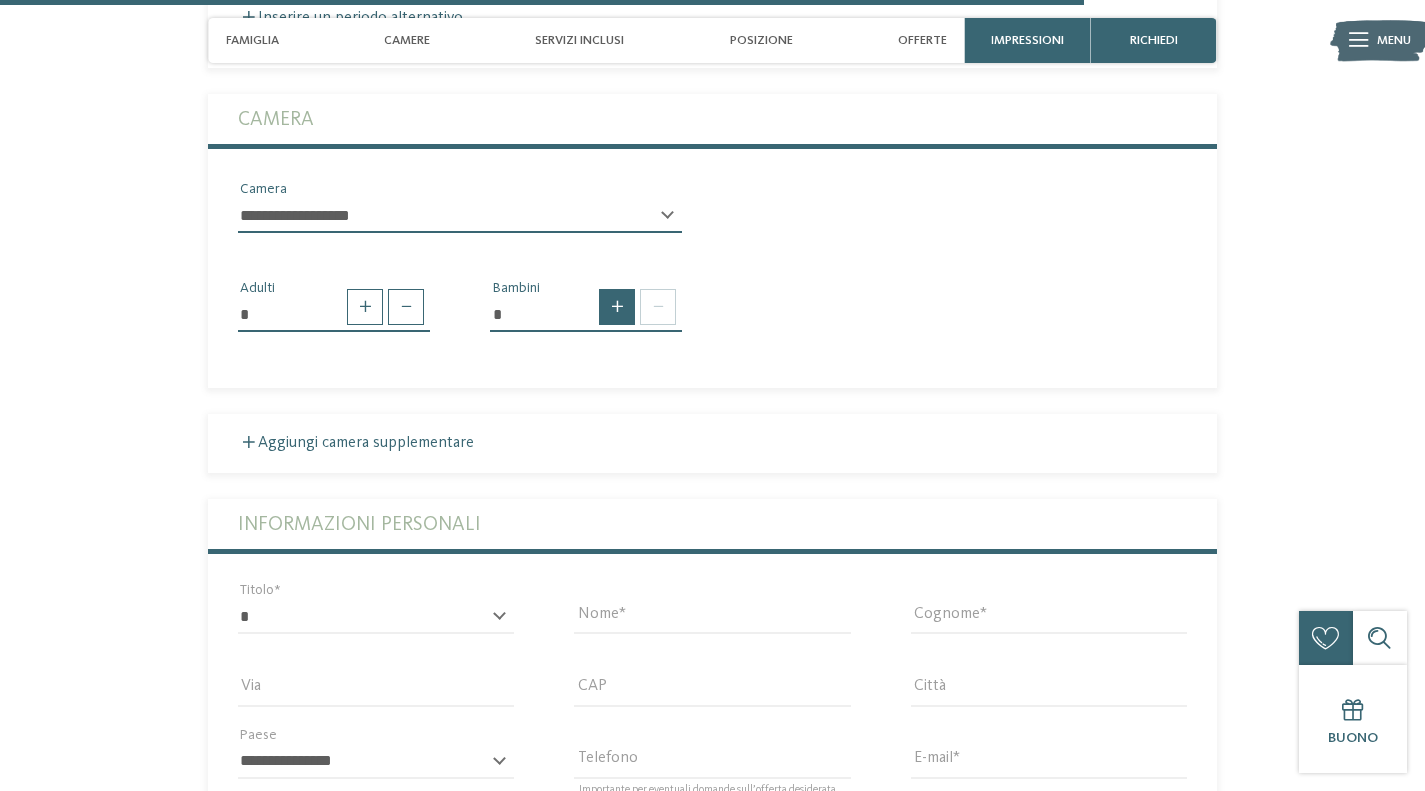 click at bounding box center (617, 307) 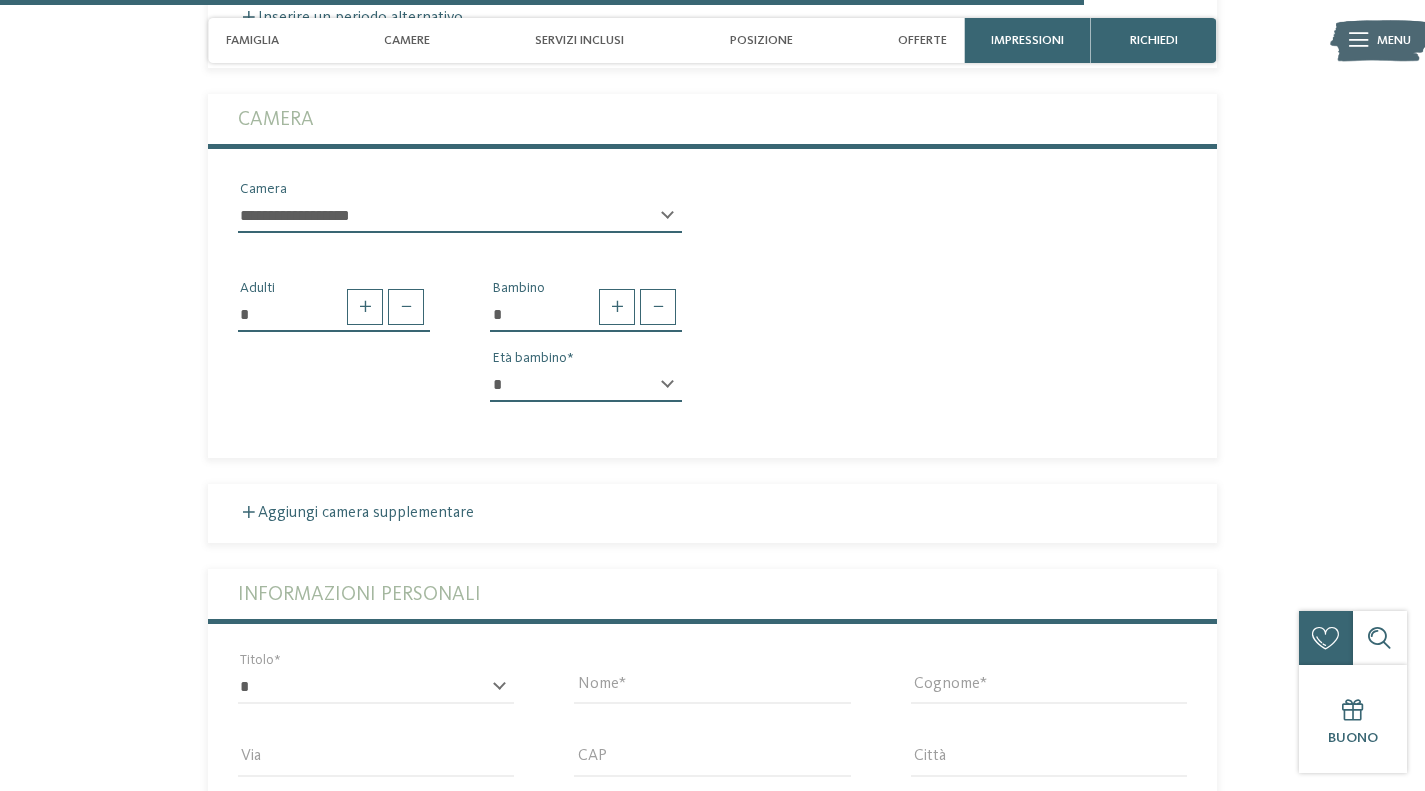 click on "* * * * * * * * * * * ** ** ** ** ** ** ** **" at bounding box center [586, 385] 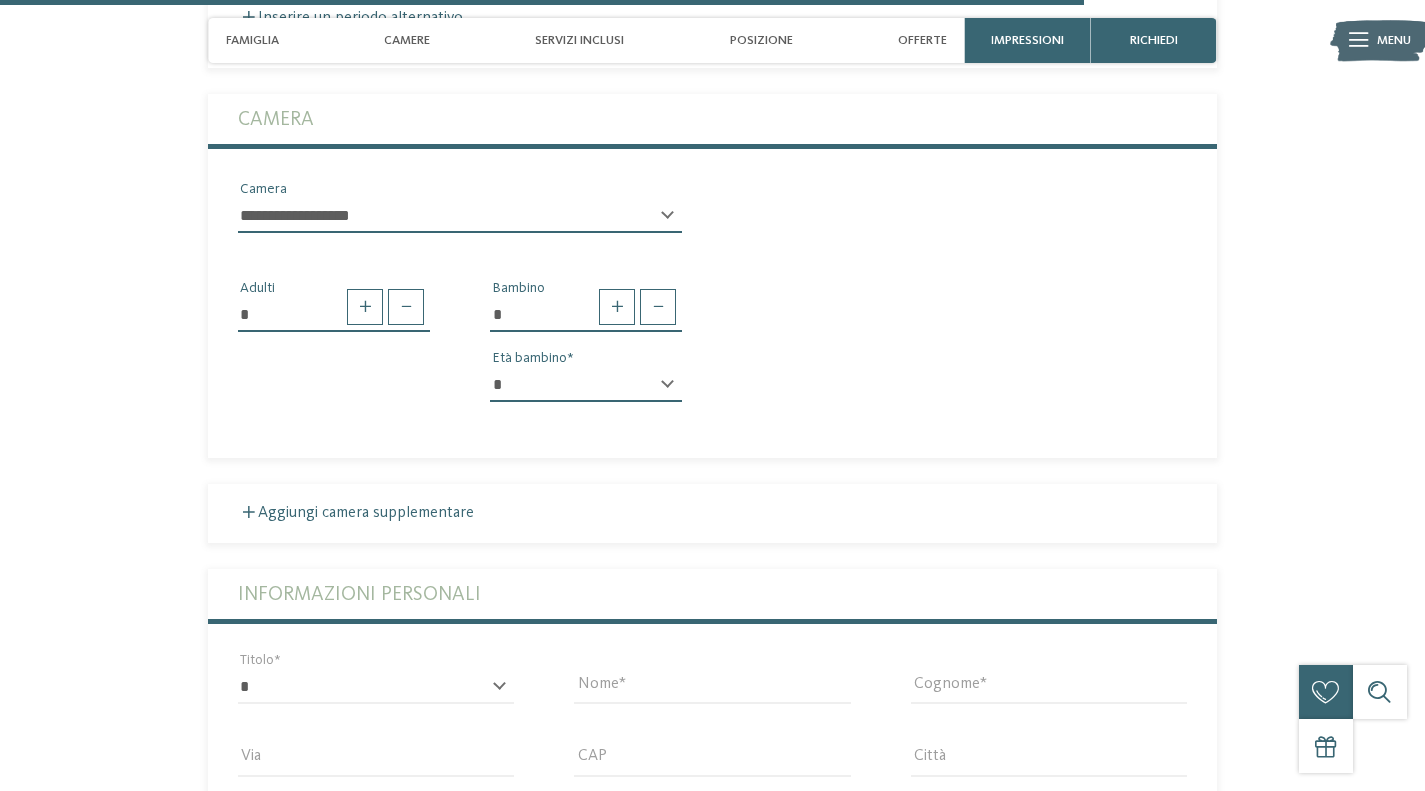 select on "*" 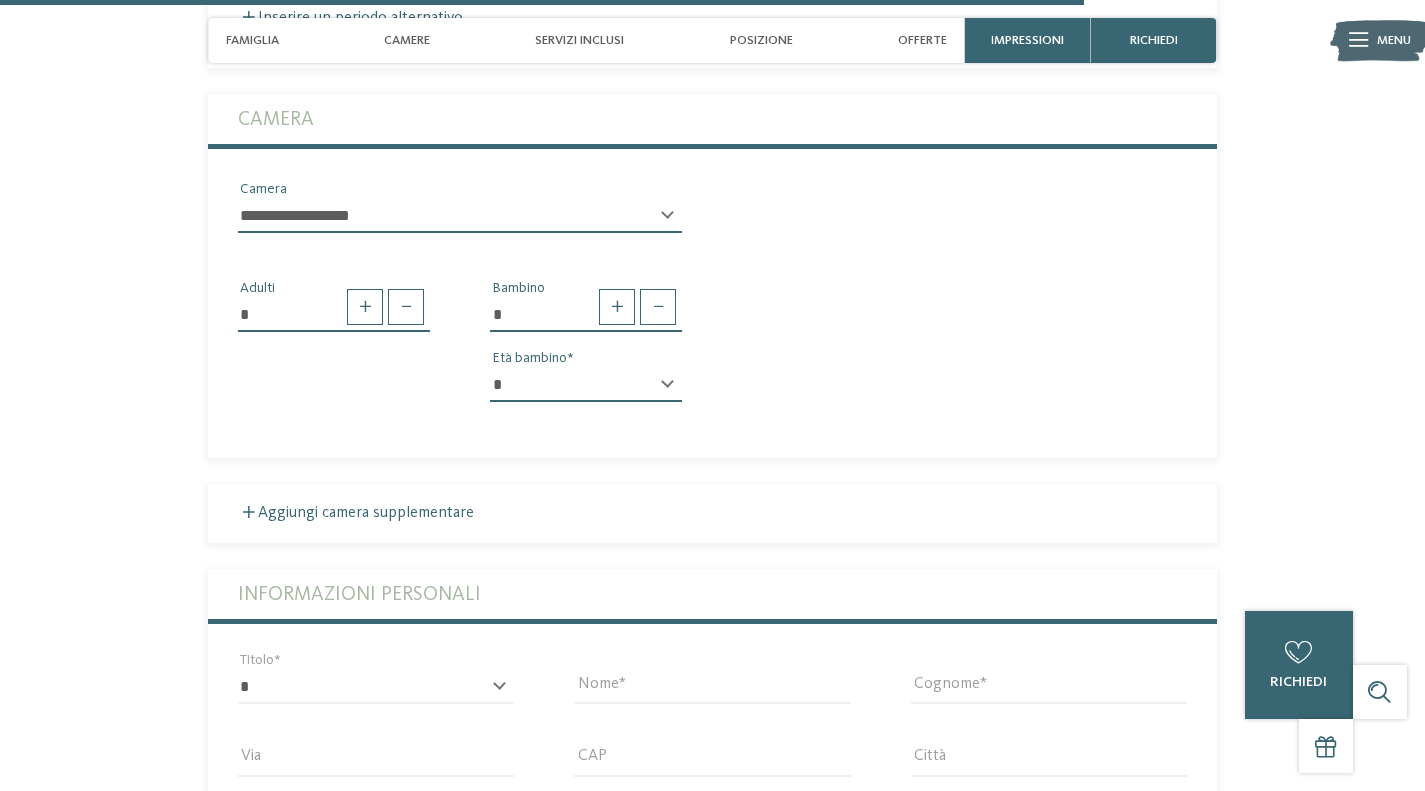 click on "* ****** ******* ******** ******
Titolo" at bounding box center (376, 686) 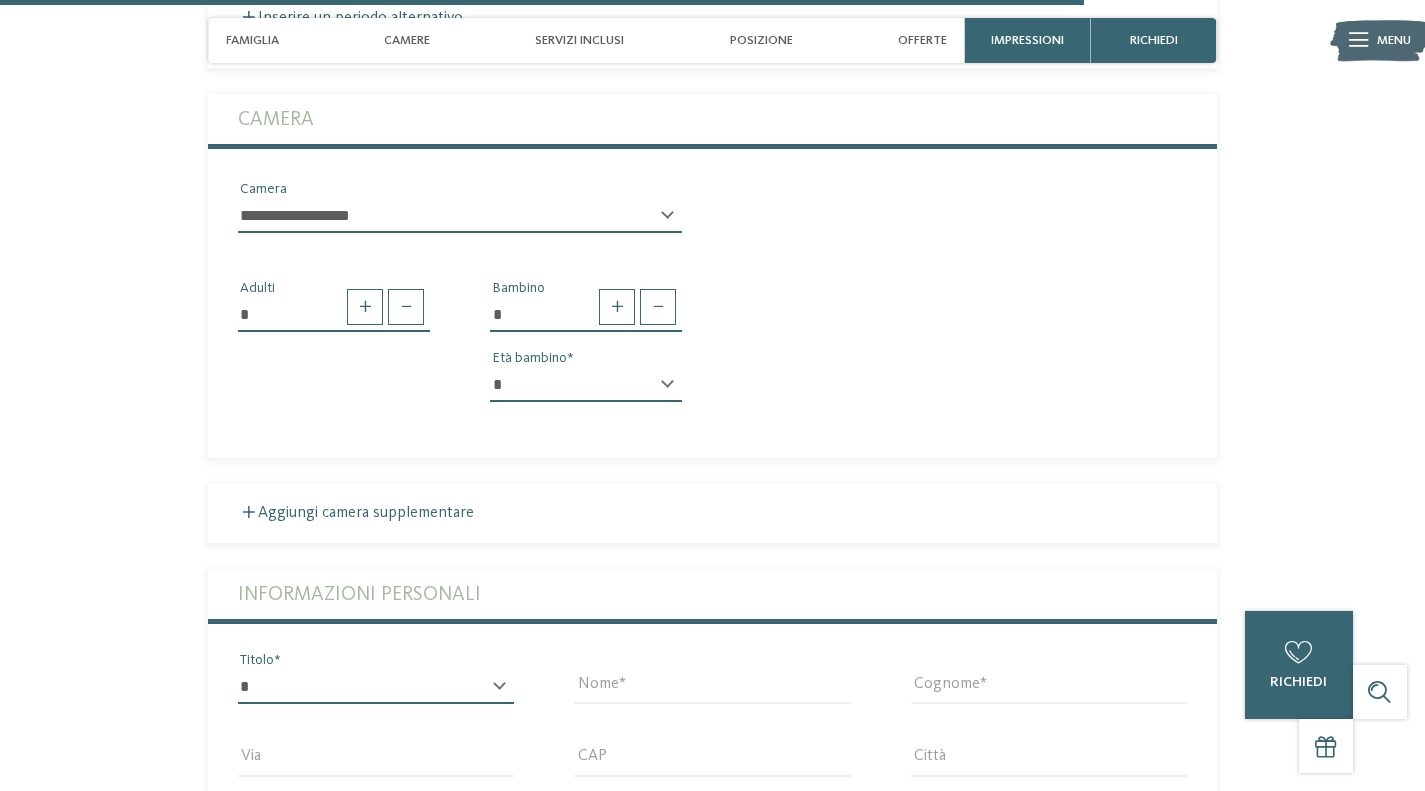 click on "* ****** ******* ******** ******" at bounding box center [376, 687] 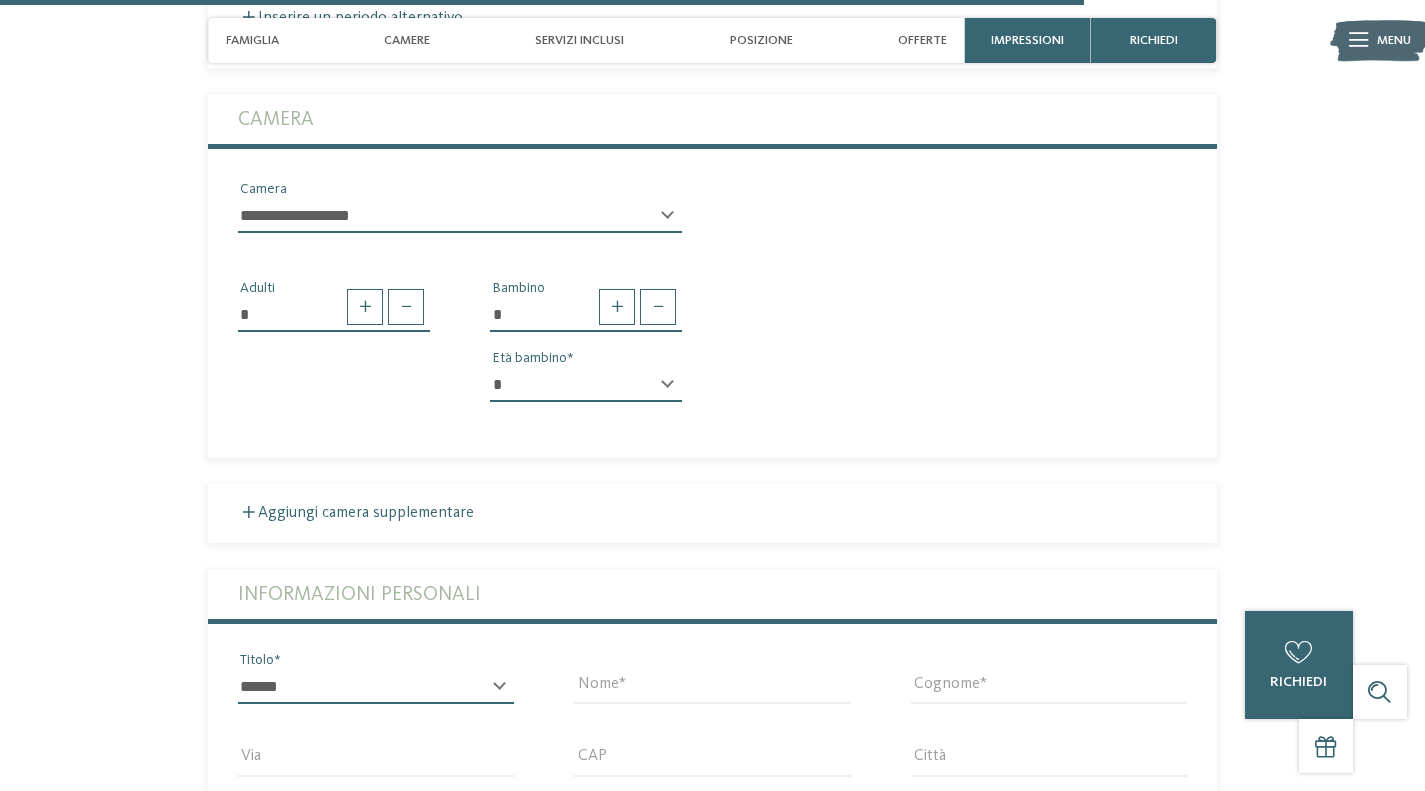 click on "* ****** ******* ******** ******" at bounding box center (376, 687) 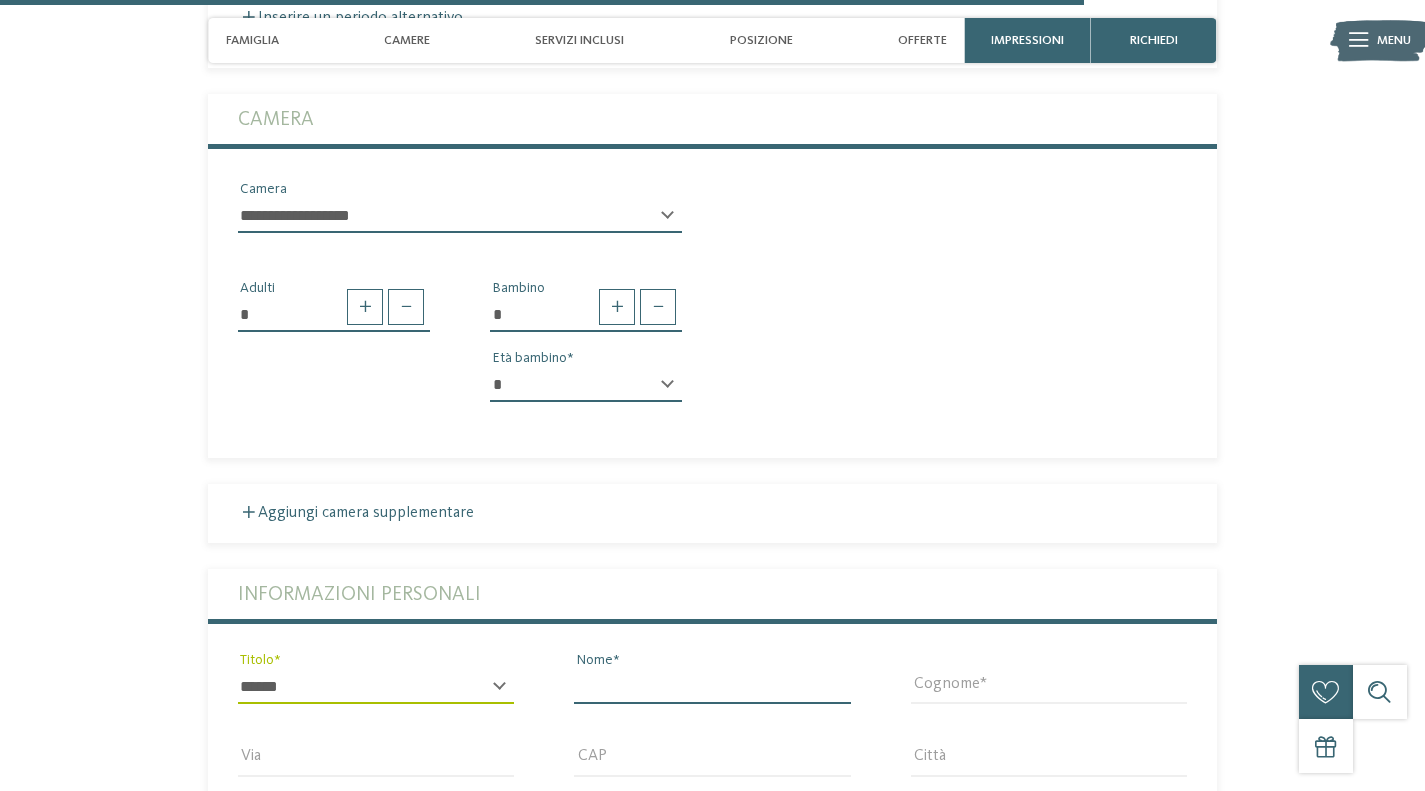 click on "Nome" at bounding box center [712, 687] 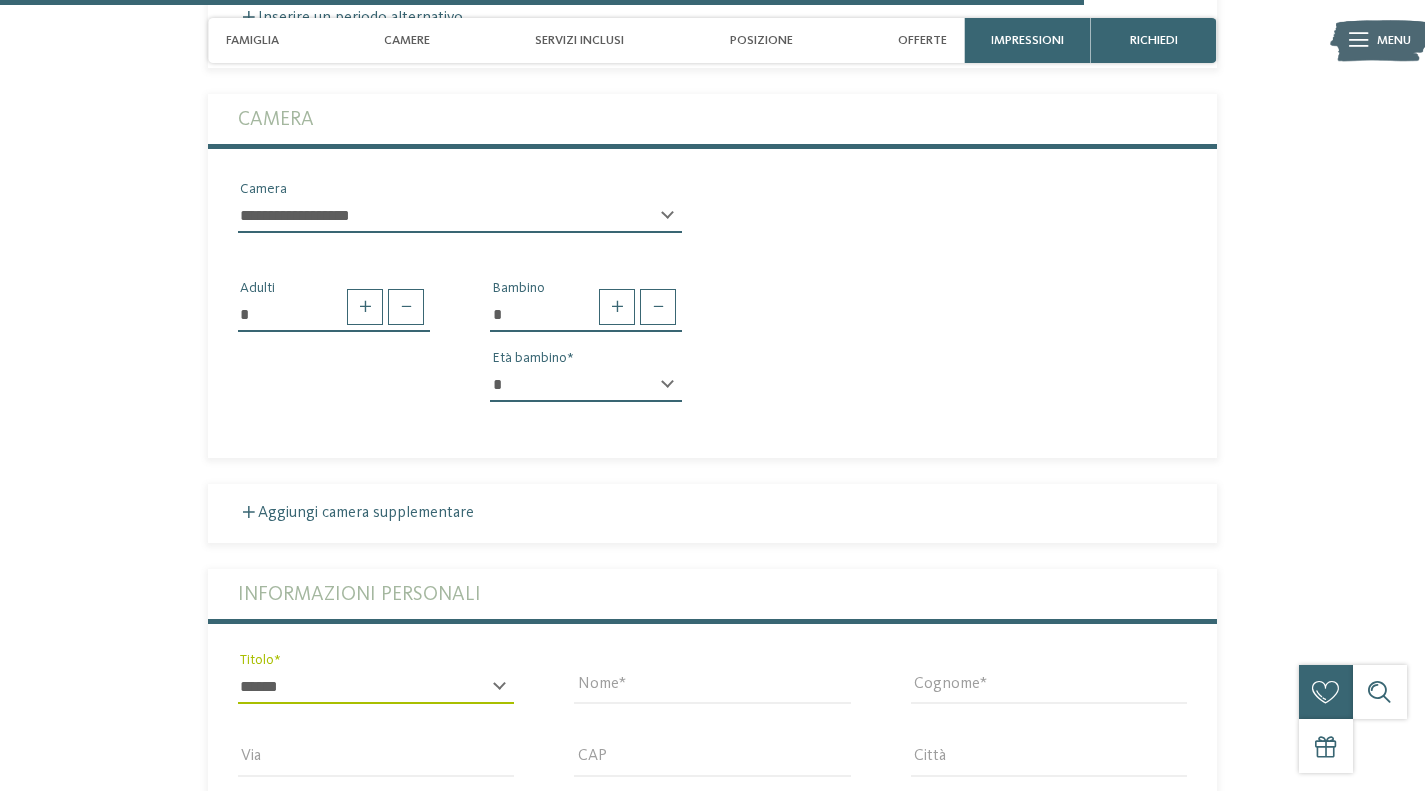 type on "*****" 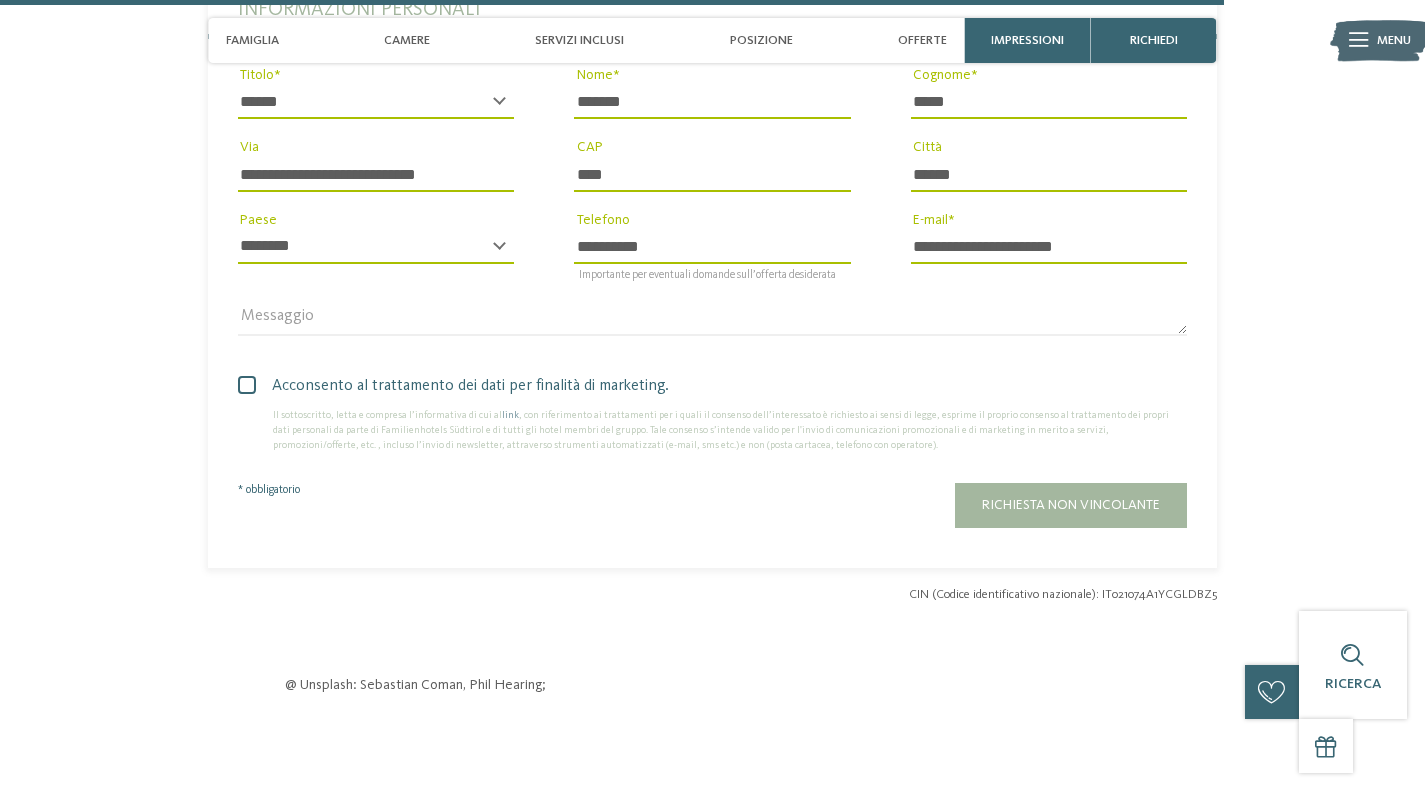scroll, scrollTop: 5069, scrollLeft: 0, axis: vertical 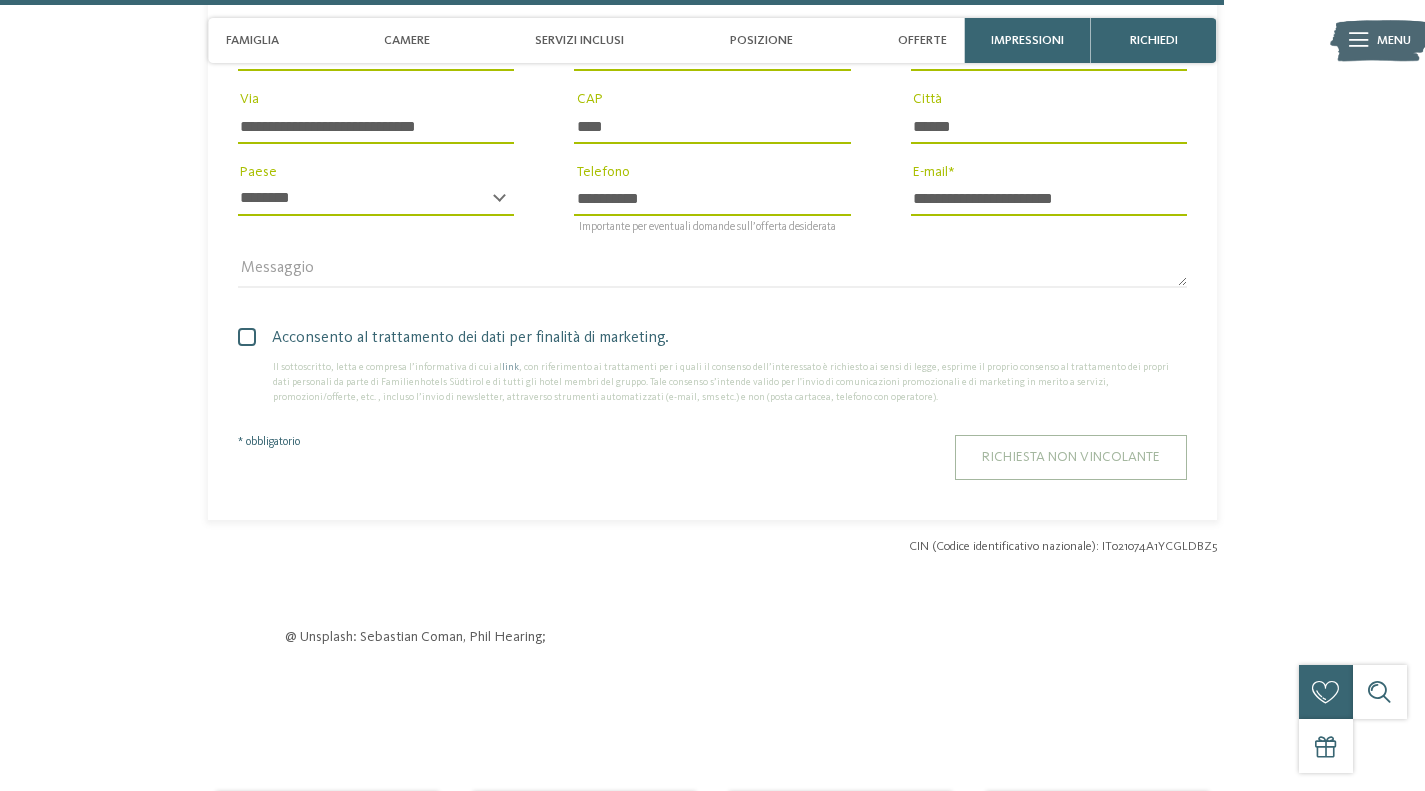 click on "Richiesta non vincolante" at bounding box center [1071, 457] 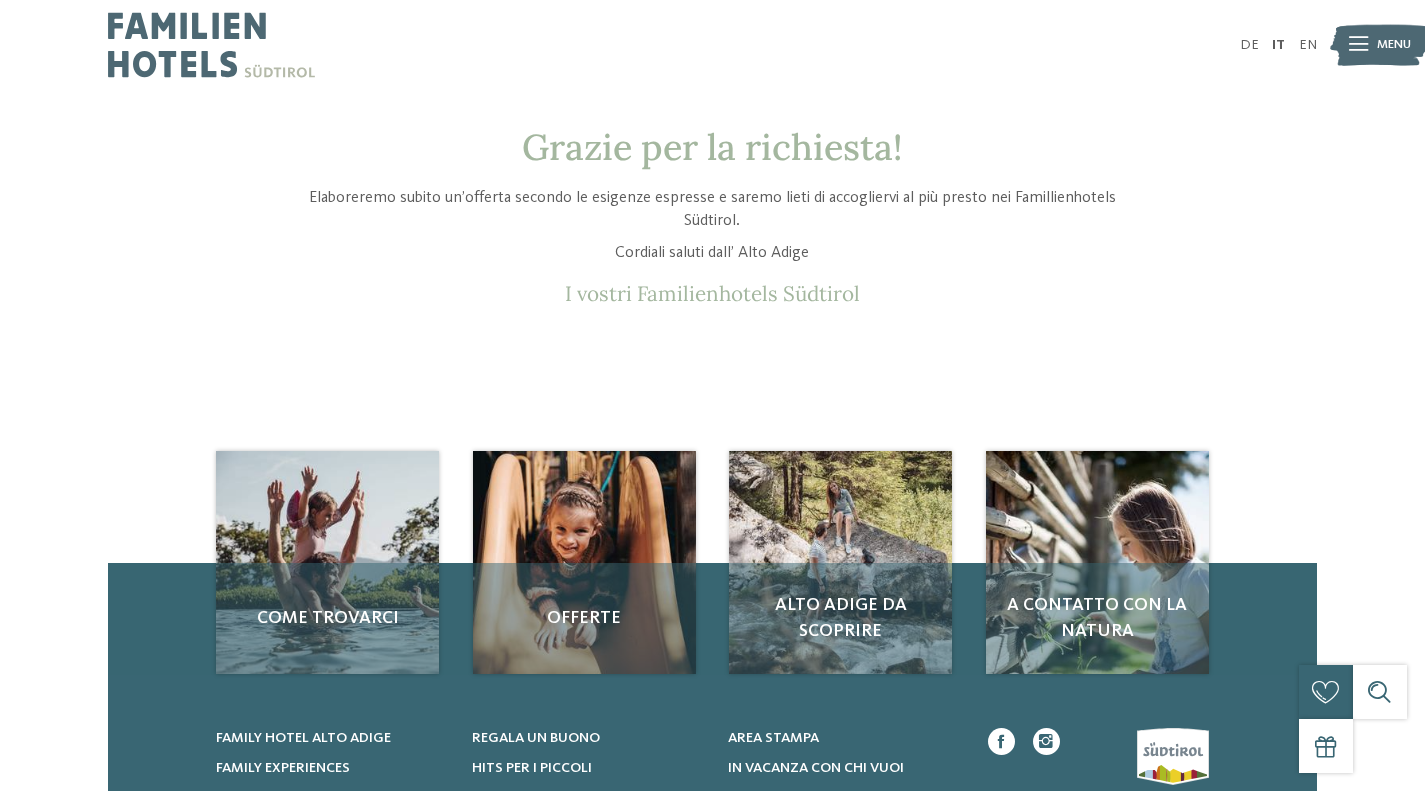 scroll, scrollTop: 0, scrollLeft: 0, axis: both 